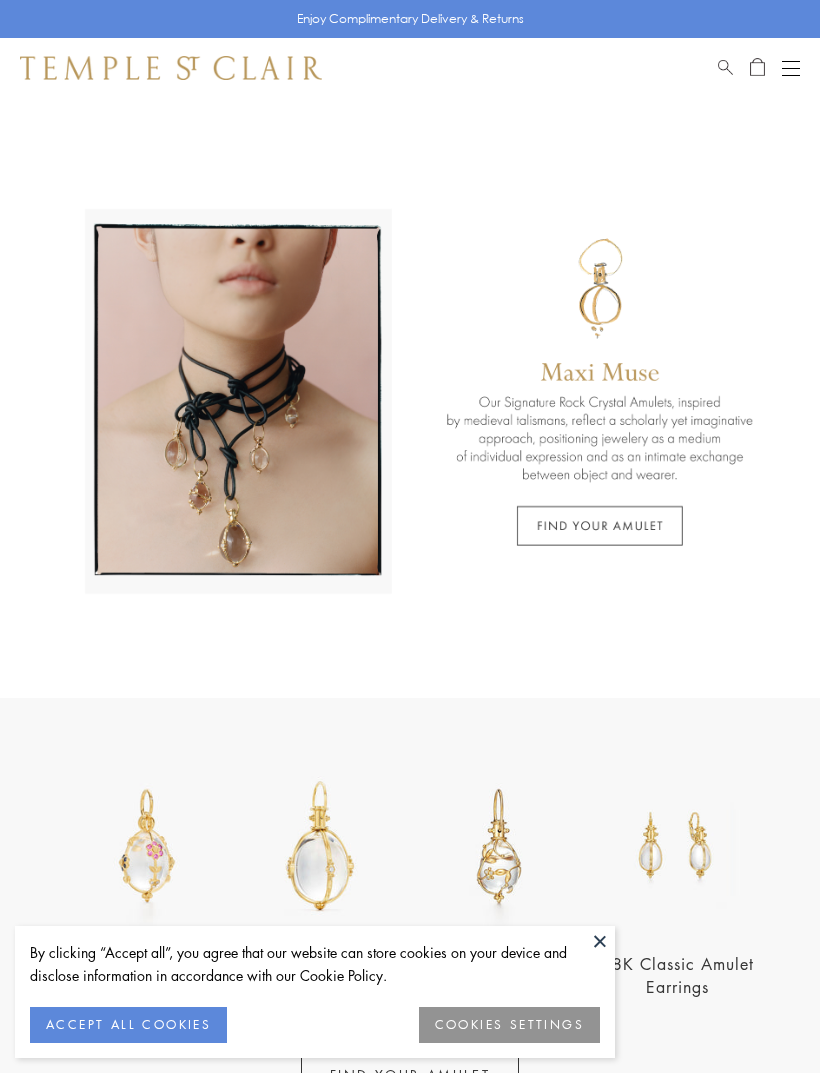 scroll, scrollTop: 0, scrollLeft: 0, axis: both 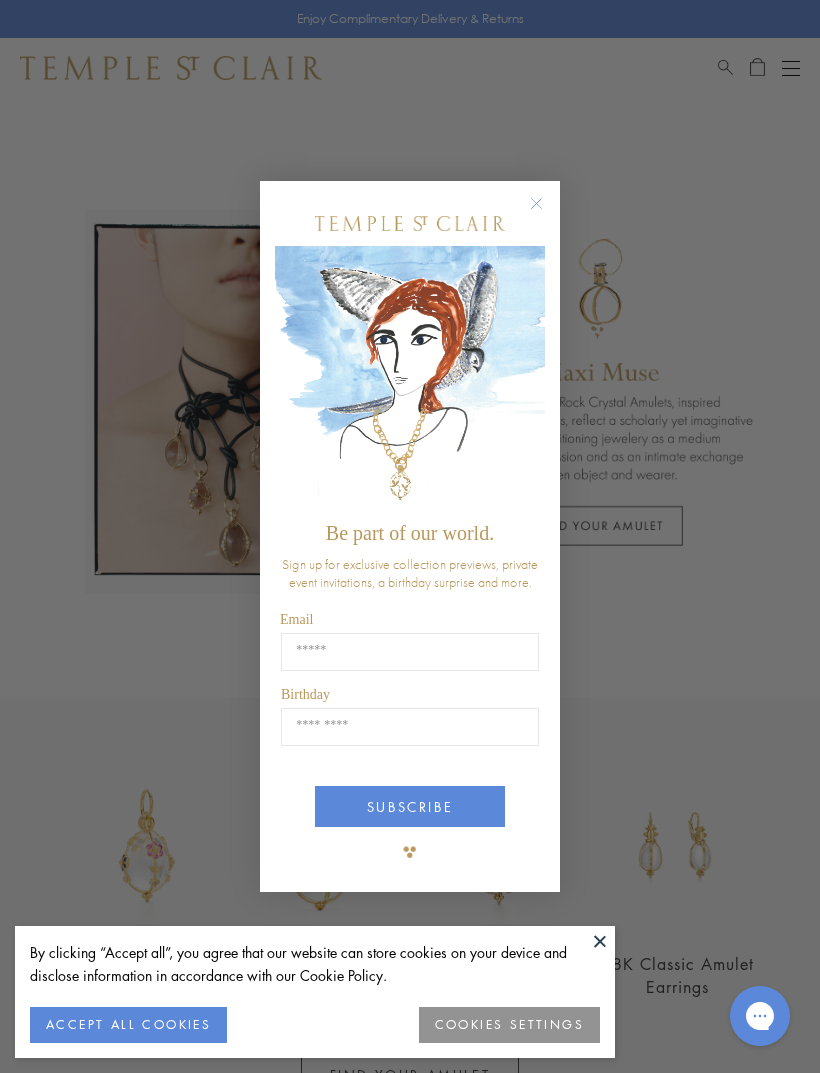 click on "Close dialog" 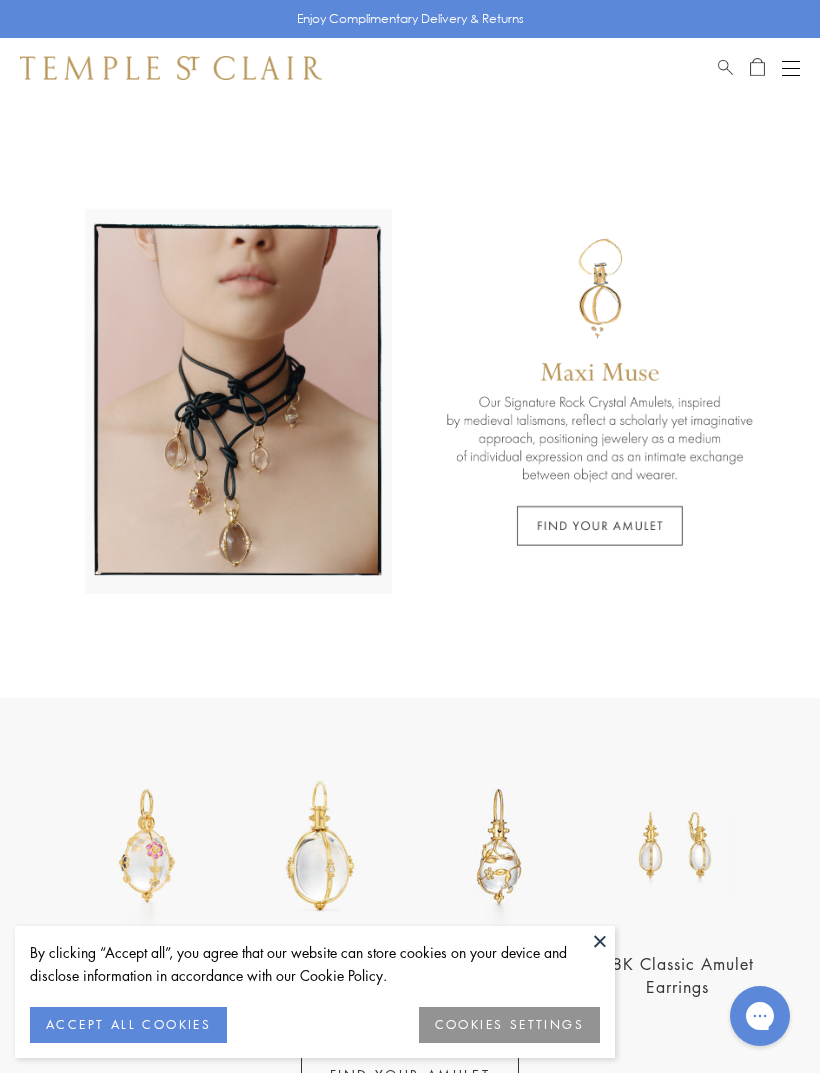 click at bounding box center (725, 68) 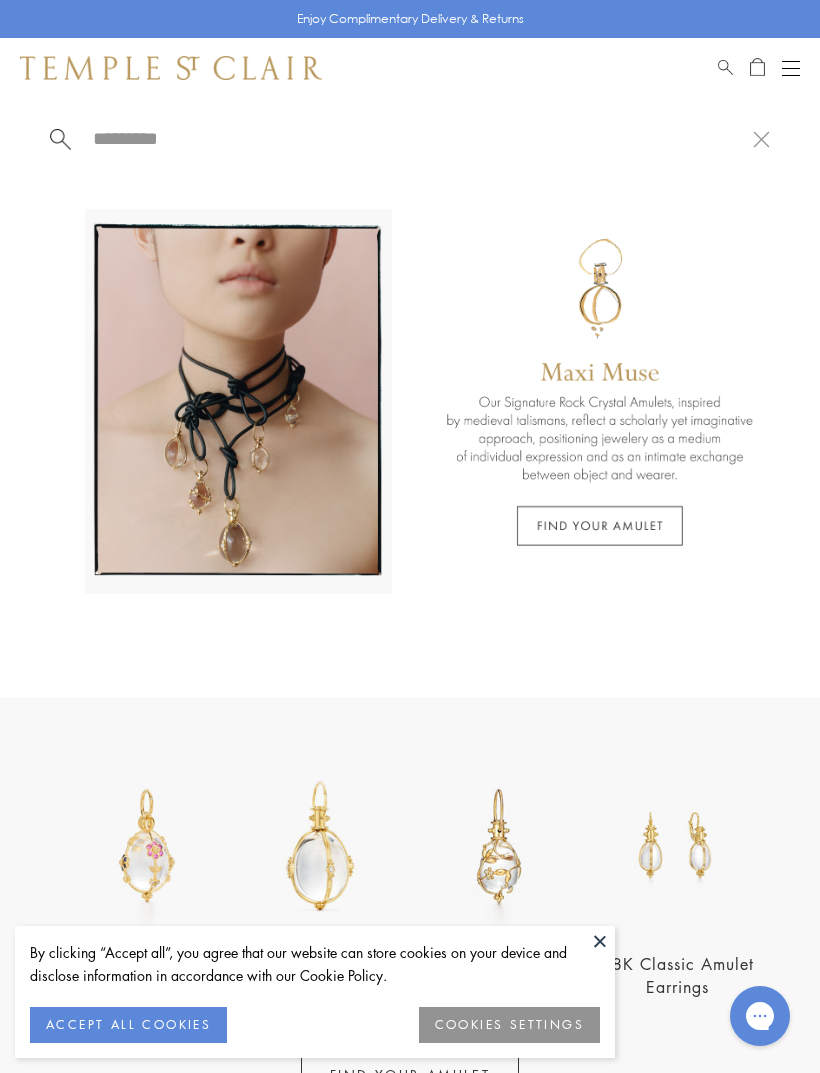 click at bounding box center [422, 138] 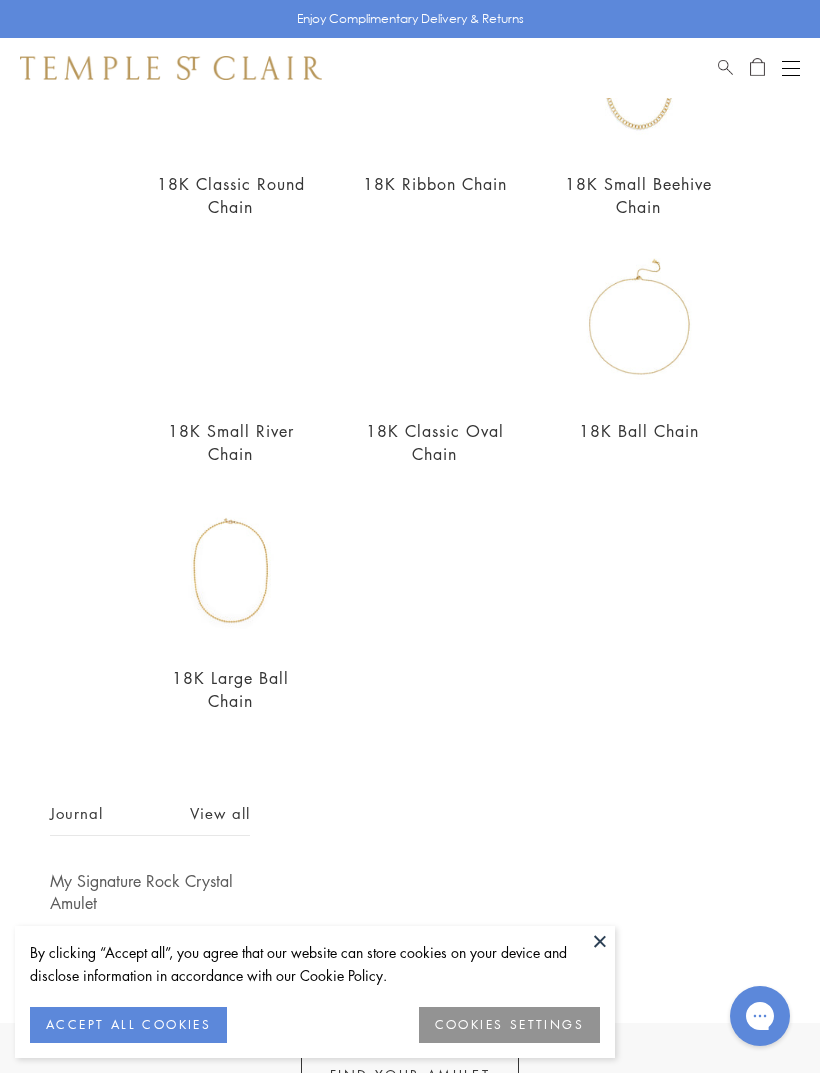 scroll, scrollTop: 538, scrollLeft: 0, axis: vertical 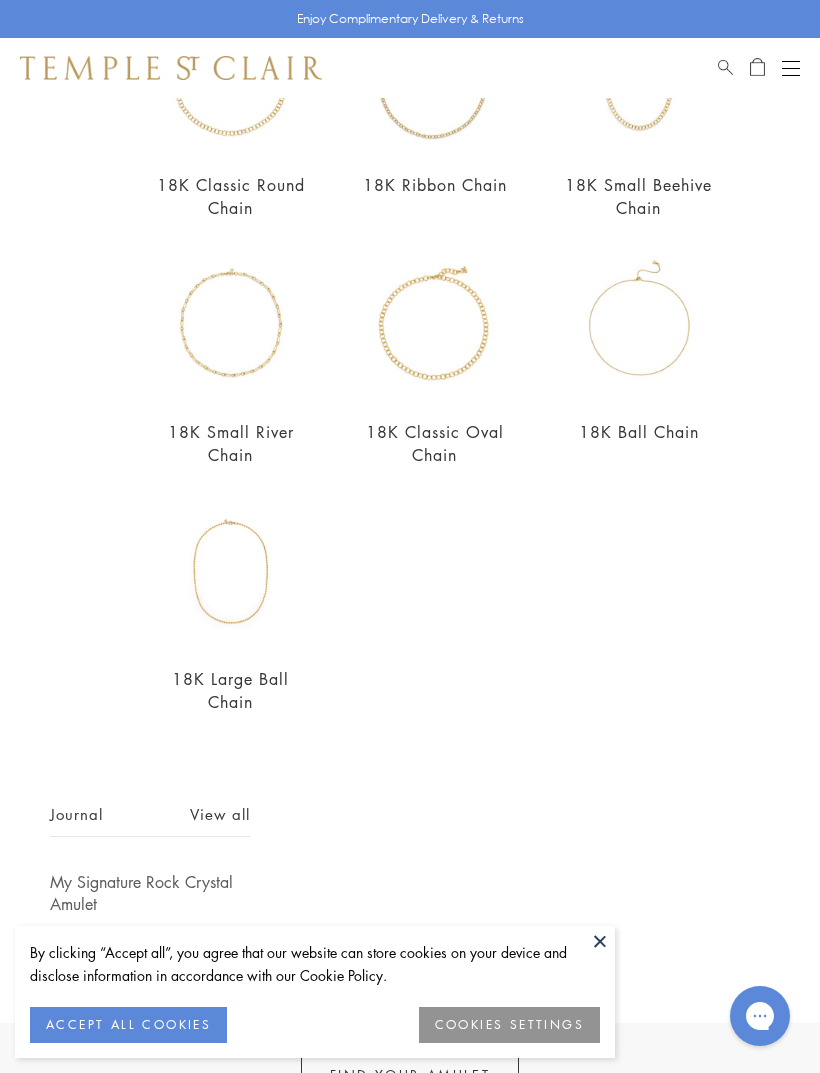type on "**********" 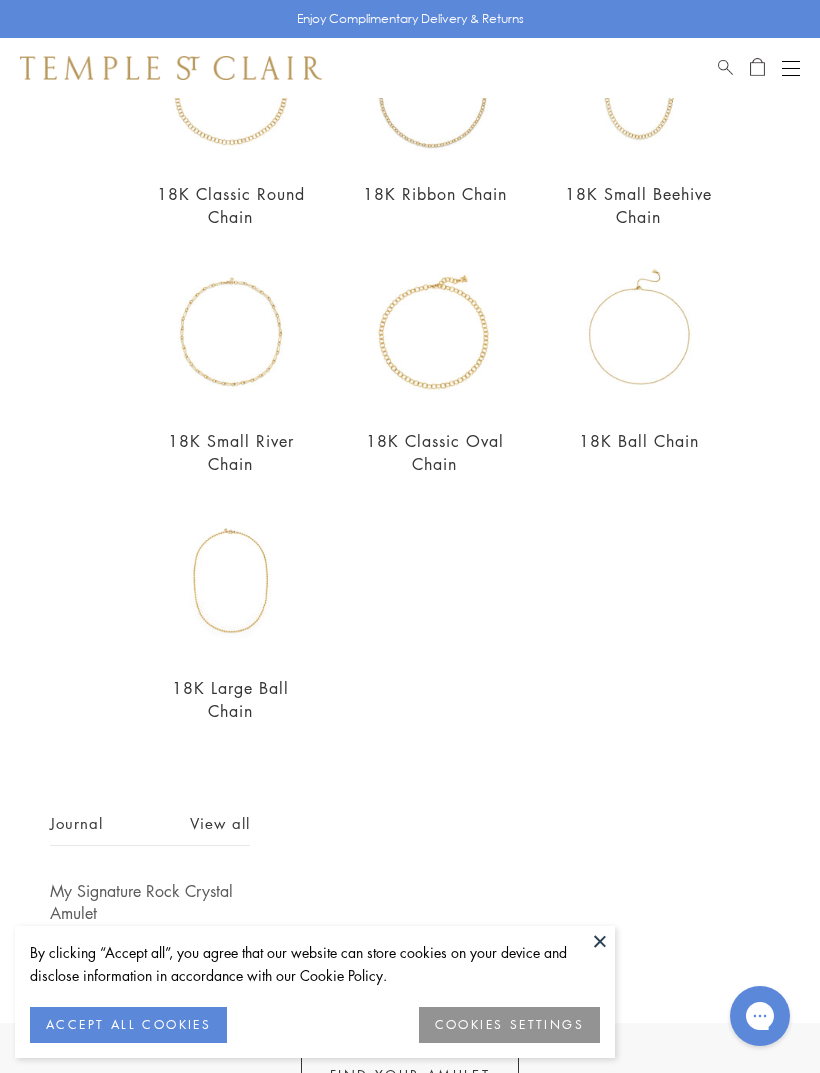 scroll, scrollTop: 531, scrollLeft: 0, axis: vertical 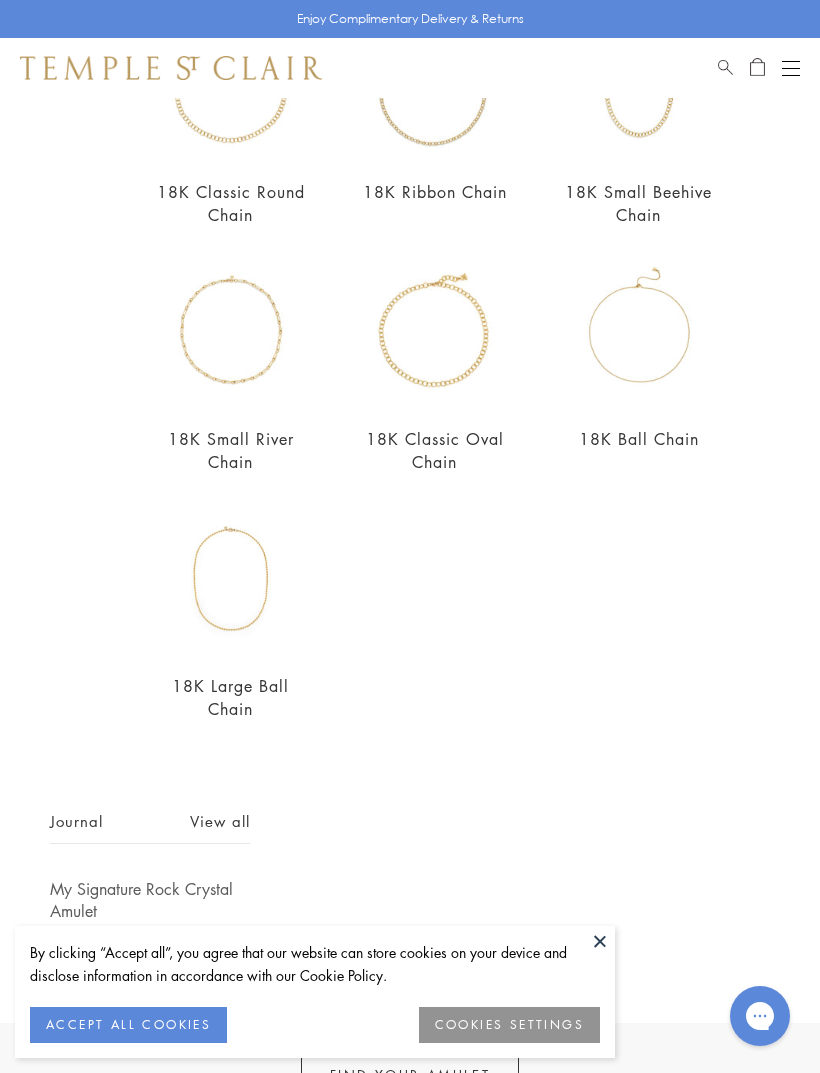 click on "18K Crimson Leather Cord
$1,400
18K Arno Chain
From  $14,500
18K Fine Round Chain
From  $2,650
18K Classic Round Chain
From  $6,500
18K Ribbon Chain
From  $4,800
18K Small Beehive Chain
From  $6,500" at bounding box center [410, 254] 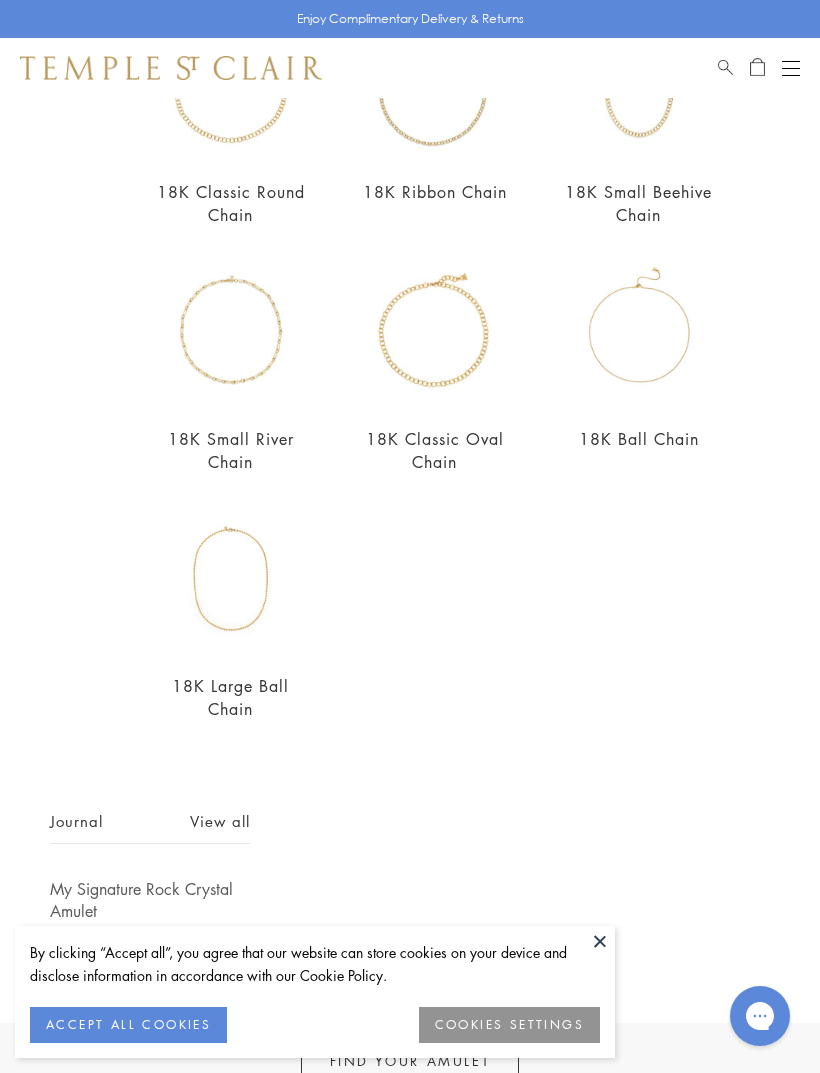 scroll, scrollTop: 0, scrollLeft: 0, axis: both 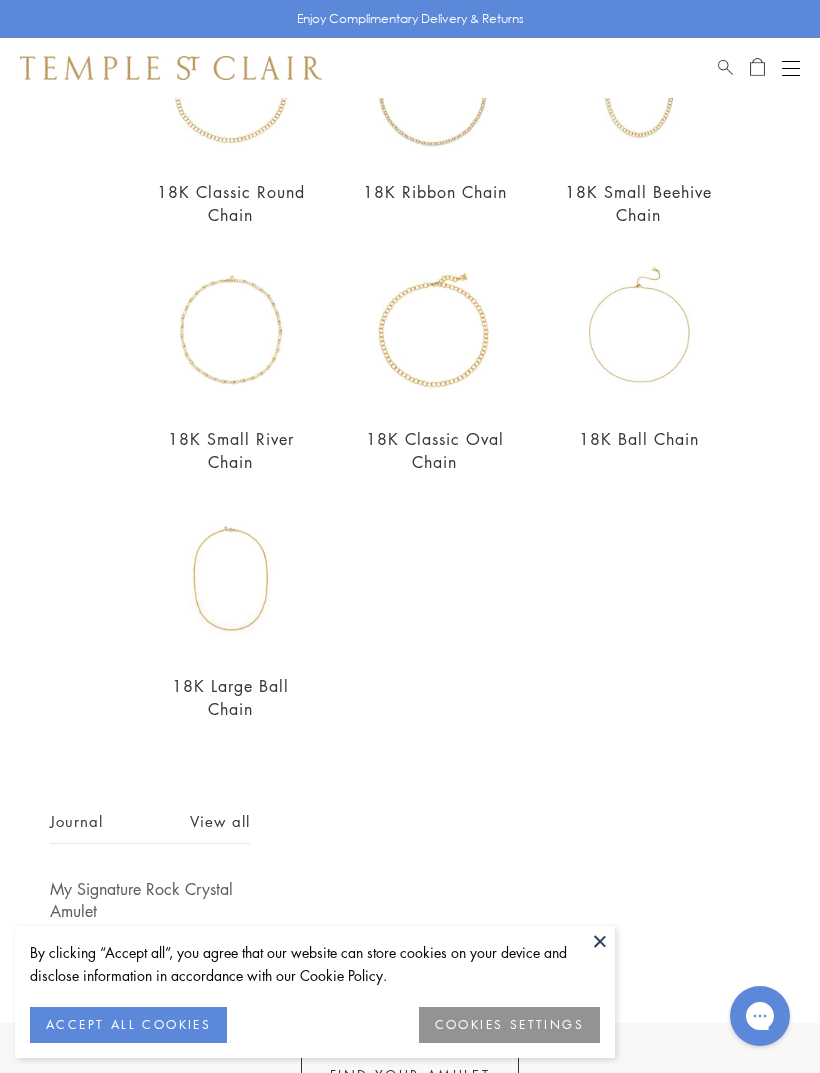 click at bounding box center [639, 331] 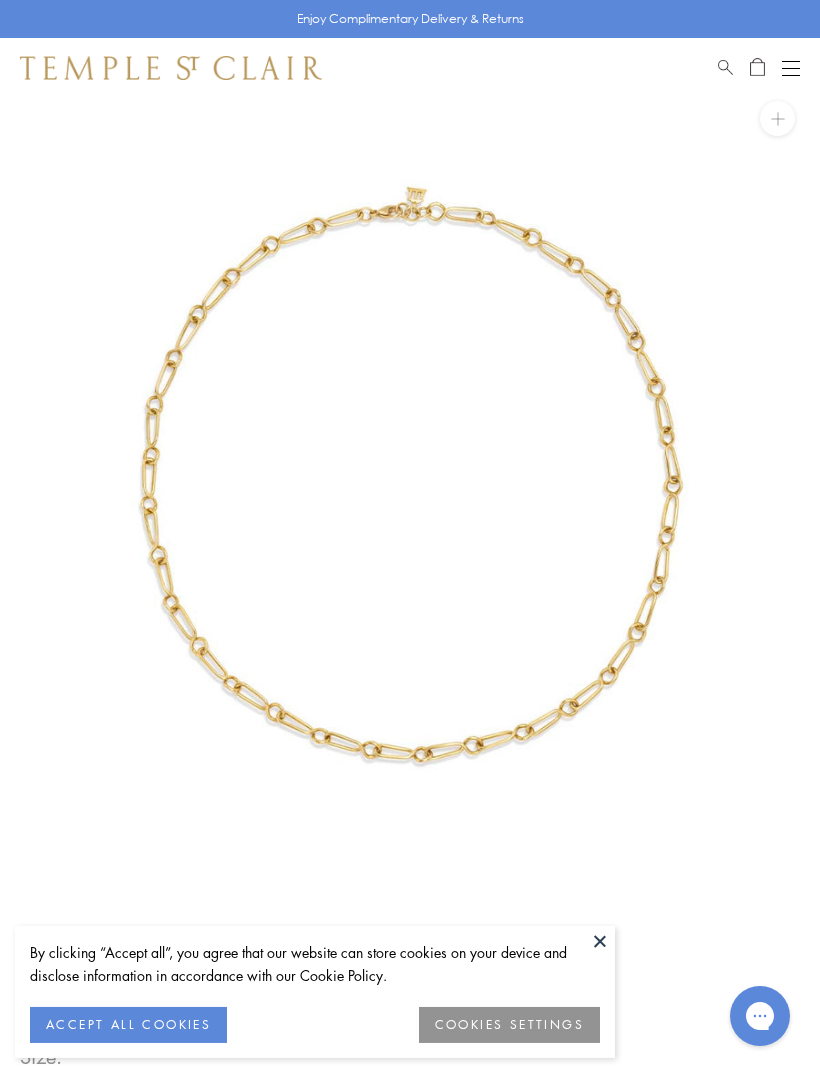 scroll, scrollTop: 0, scrollLeft: 0, axis: both 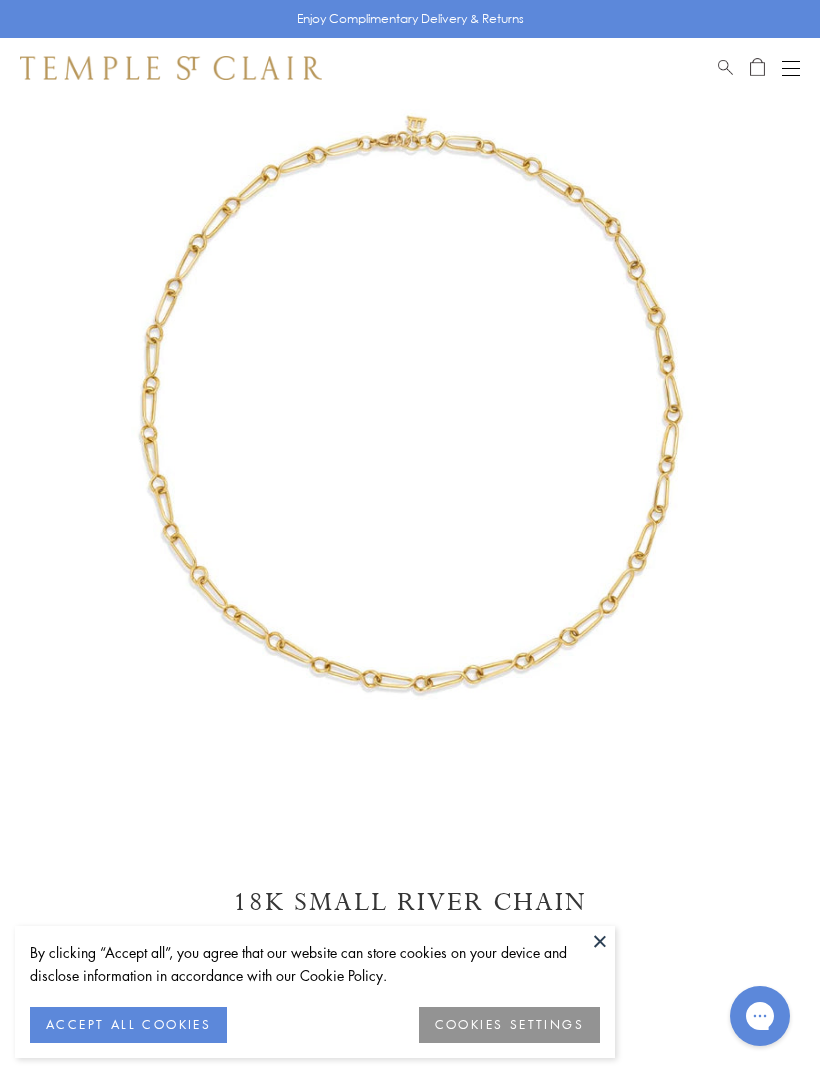 click at bounding box center [600, 941] 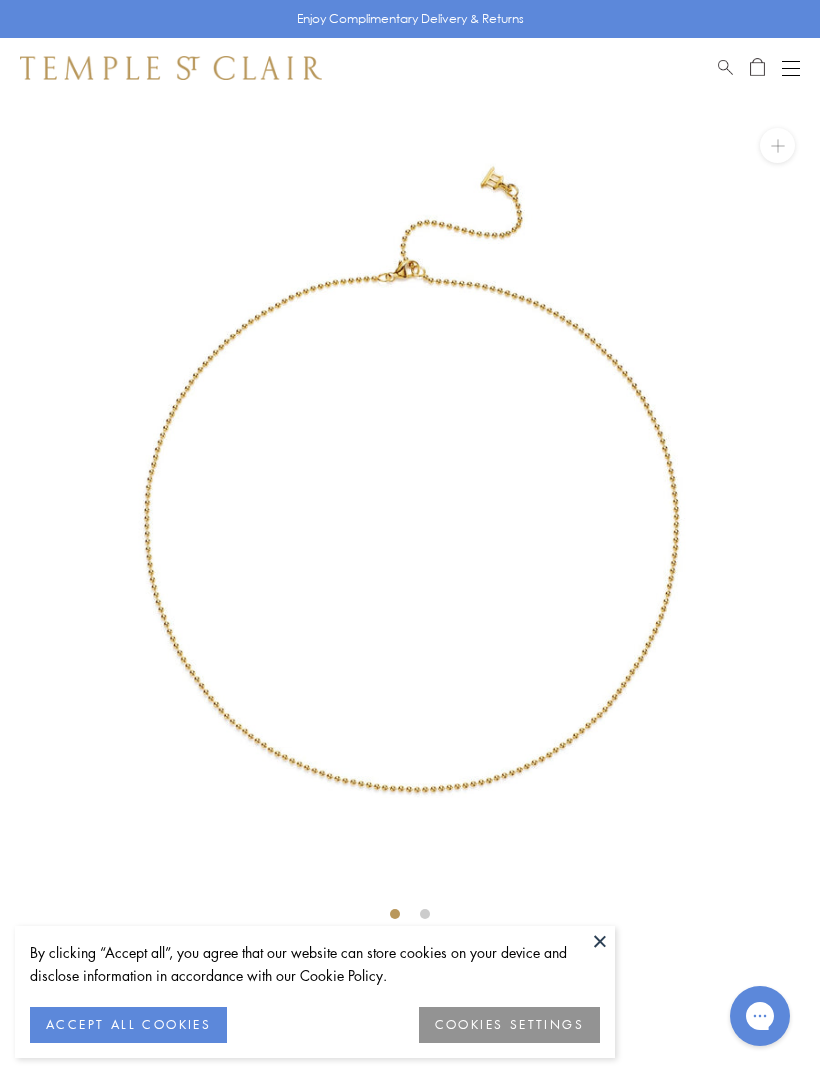 scroll, scrollTop: 0, scrollLeft: 0, axis: both 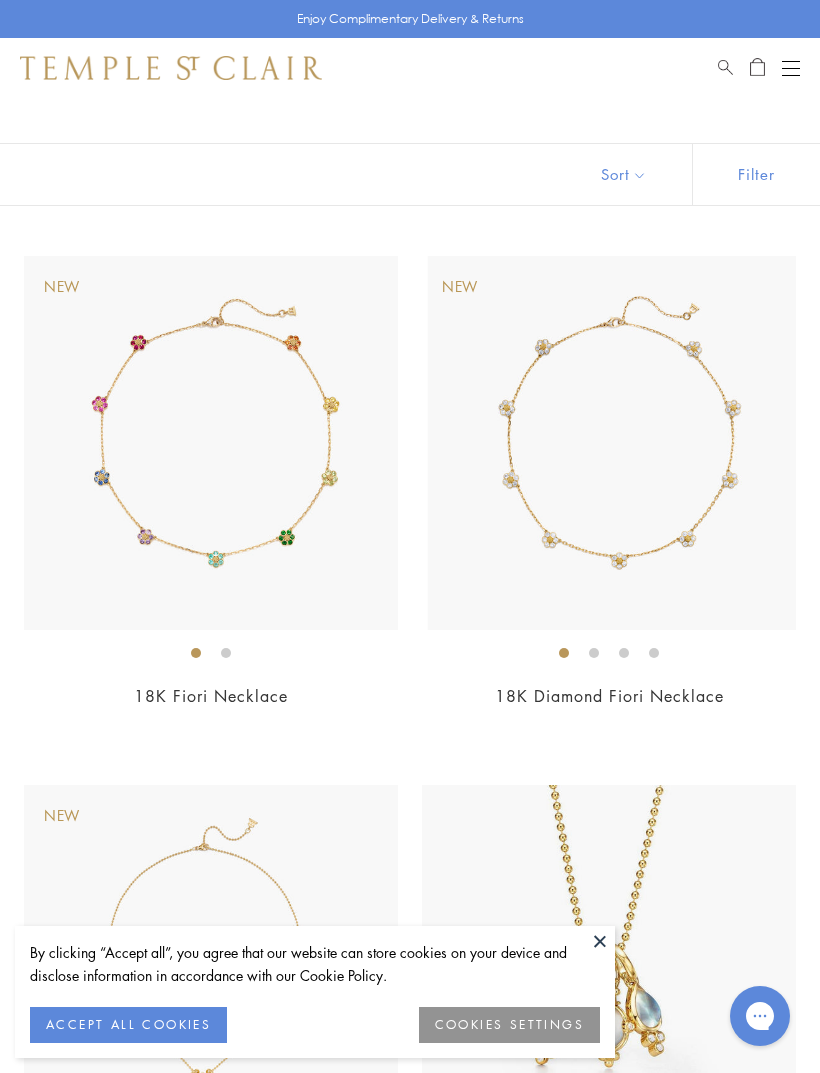 click at bounding box center (615, 443) 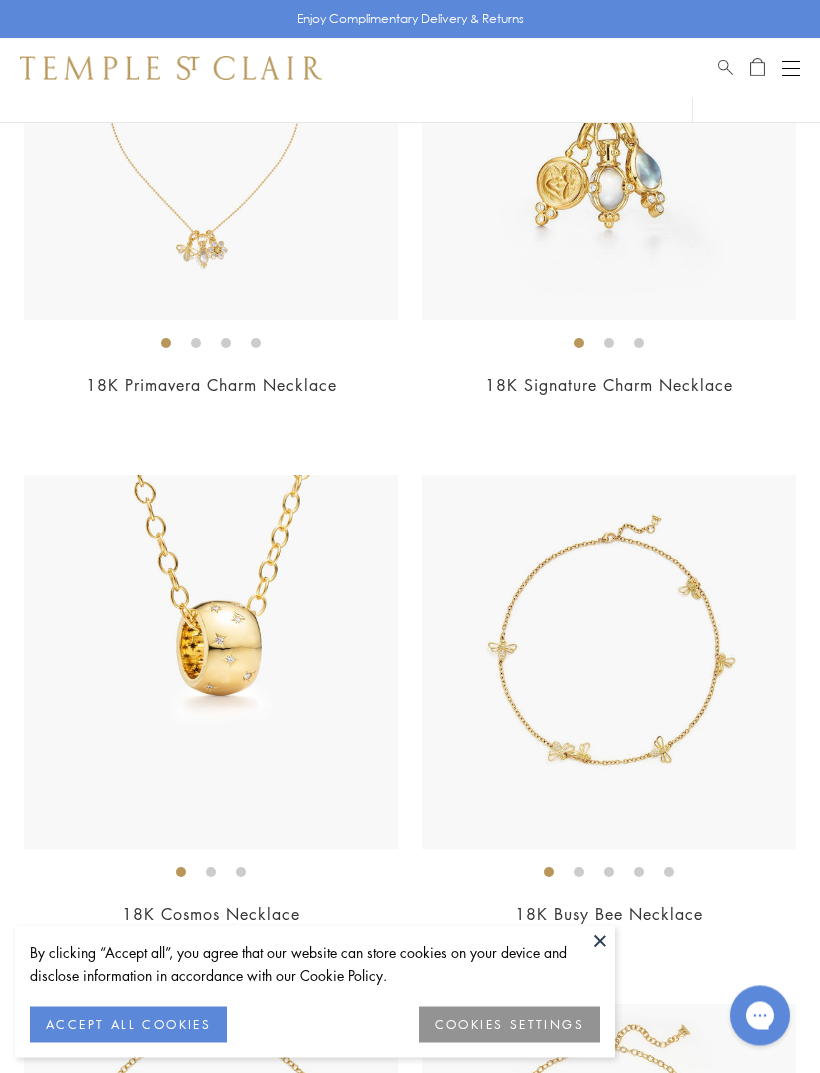 scroll, scrollTop: 935, scrollLeft: 0, axis: vertical 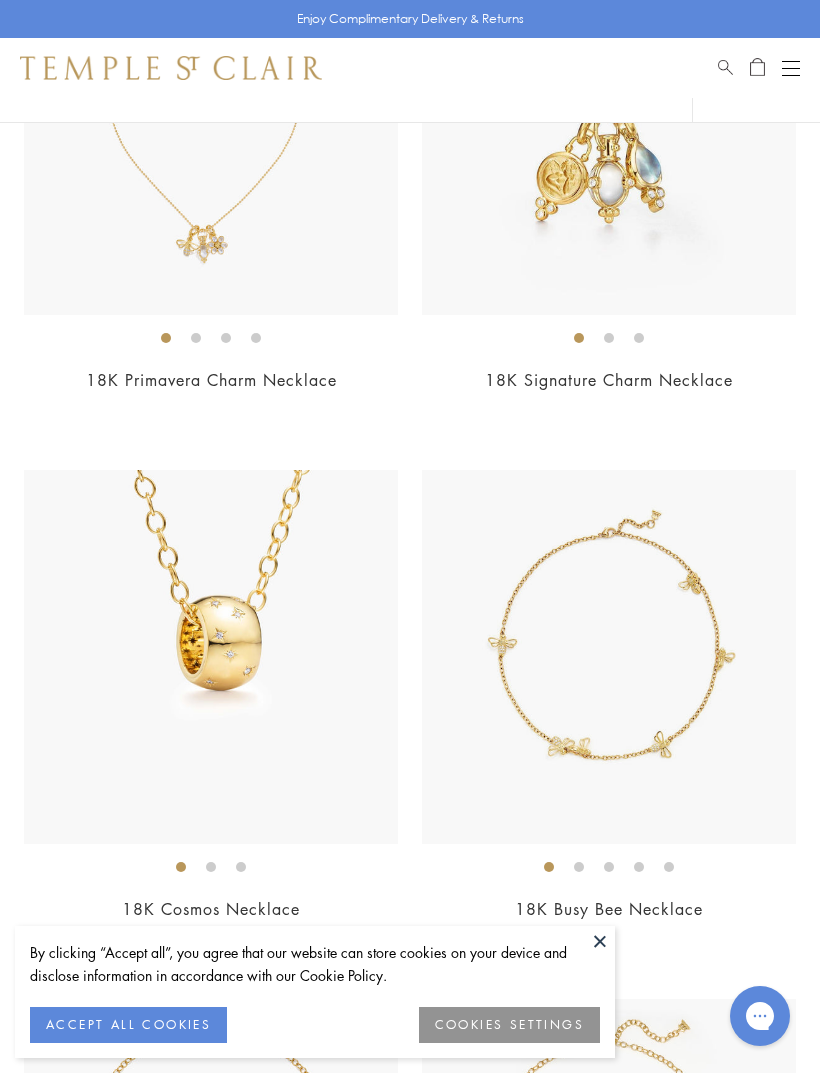 click at bounding box center [600, 941] 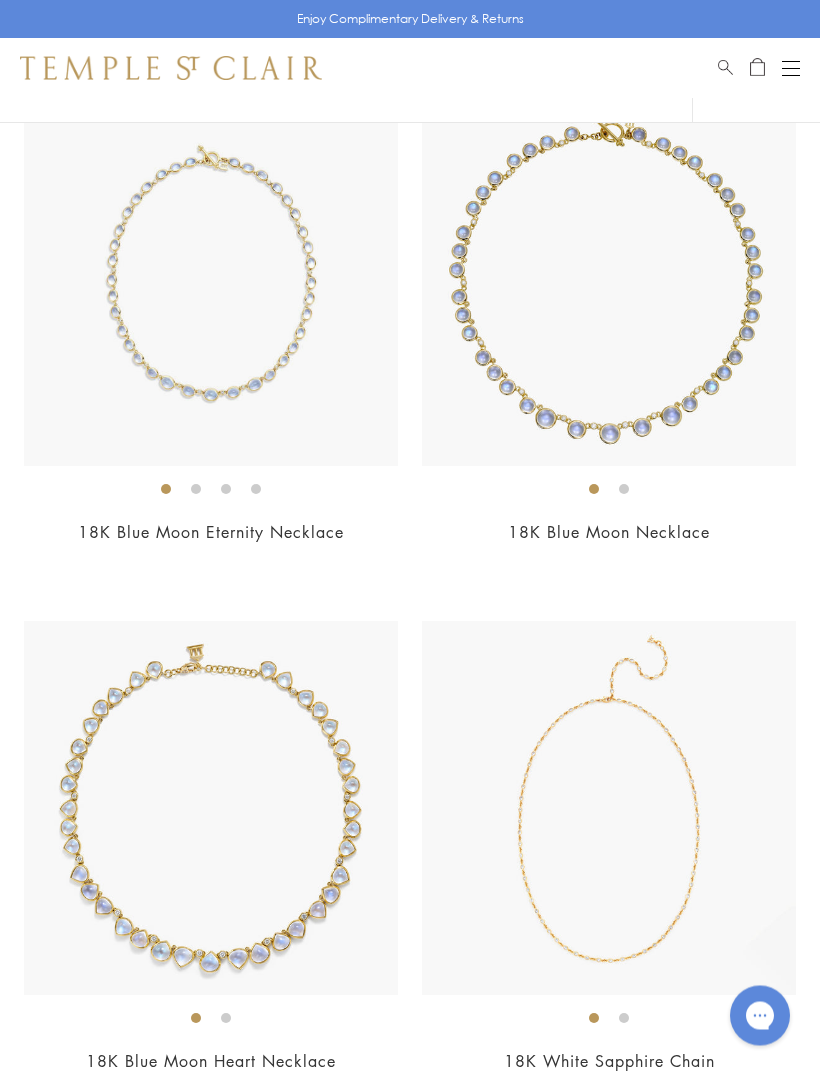 scroll, scrollTop: 4486, scrollLeft: 0, axis: vertical 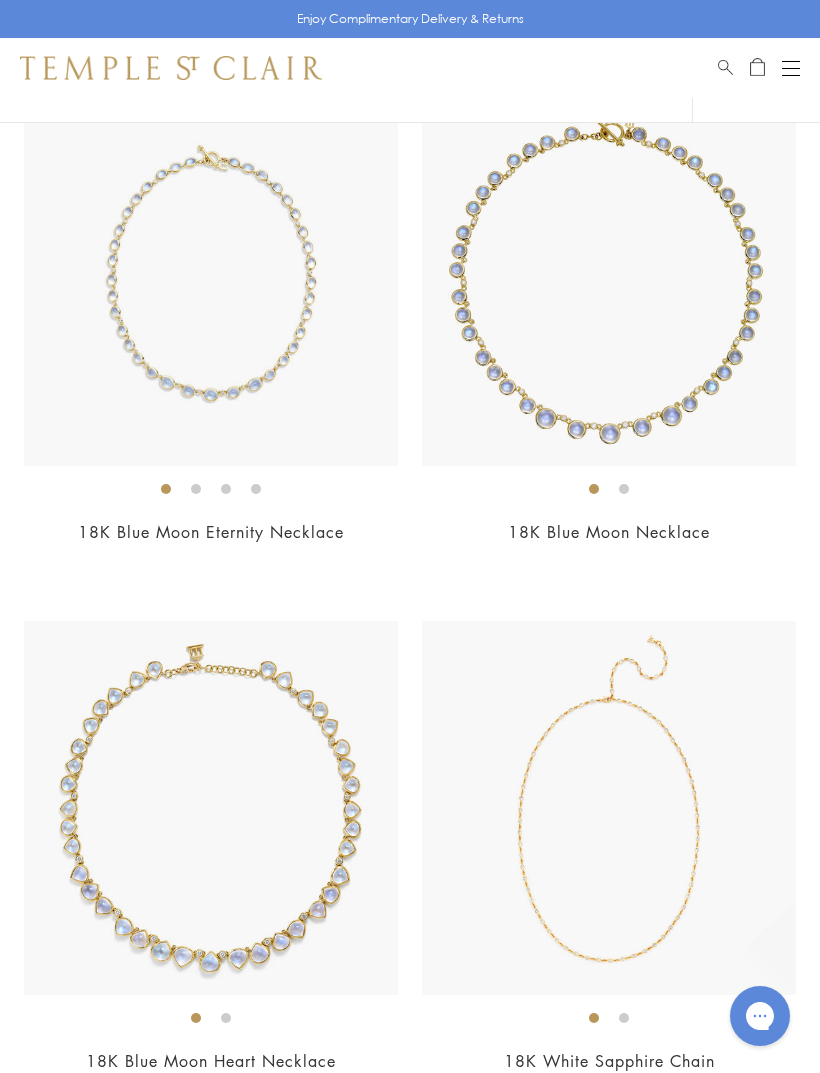 click at bounding box center [609, 808] 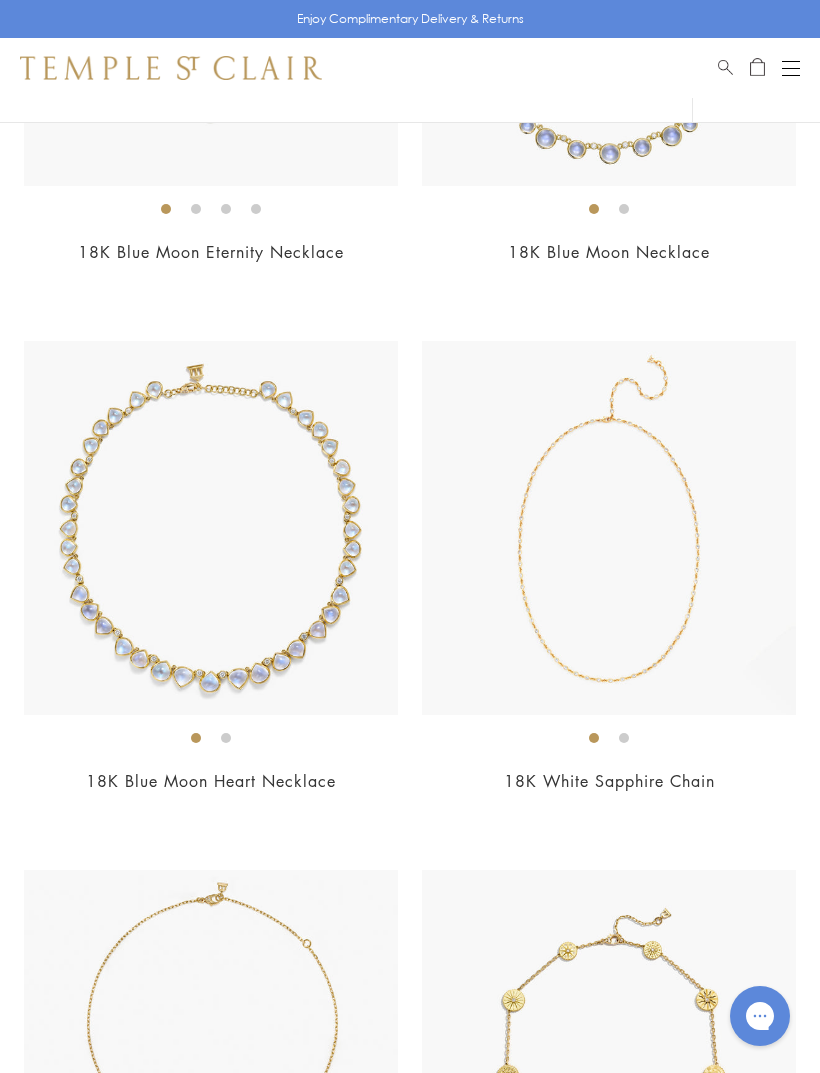 click on "Shop Shop
Categories Amulets   Pendants & Charms   Lockets   Chains & Leather Cords   Earrings   Rings   Bracelets & Bangles   Necklaces   Books & Notebooks   View All   Collections Rock Crystal Amulet   Angels   Color Theory   Celestial   Tree of Life   Royal Blue Moonstone   Zodiac   Featured Travel Jewels   New Arrivals   S25 Fiori Collection   Our Exclusive Jewels   Jewels to Personalize   Limited Edition Jewels   Sassini Rings   Temple Classics   Temple St. Clair x Big Life Foundation    Curated for you
Temple Convertible Charm Bracelet Shop Now" at bounding box center [410, 68] 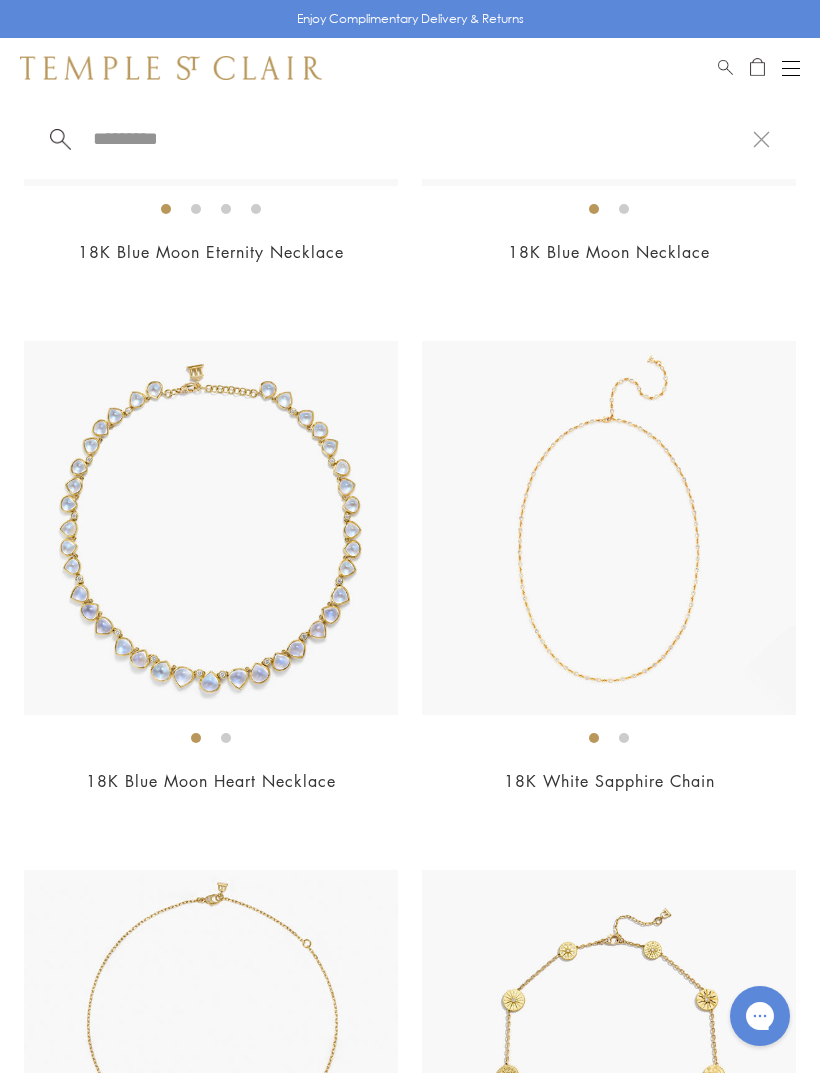 click at bounding box center [422, 138] 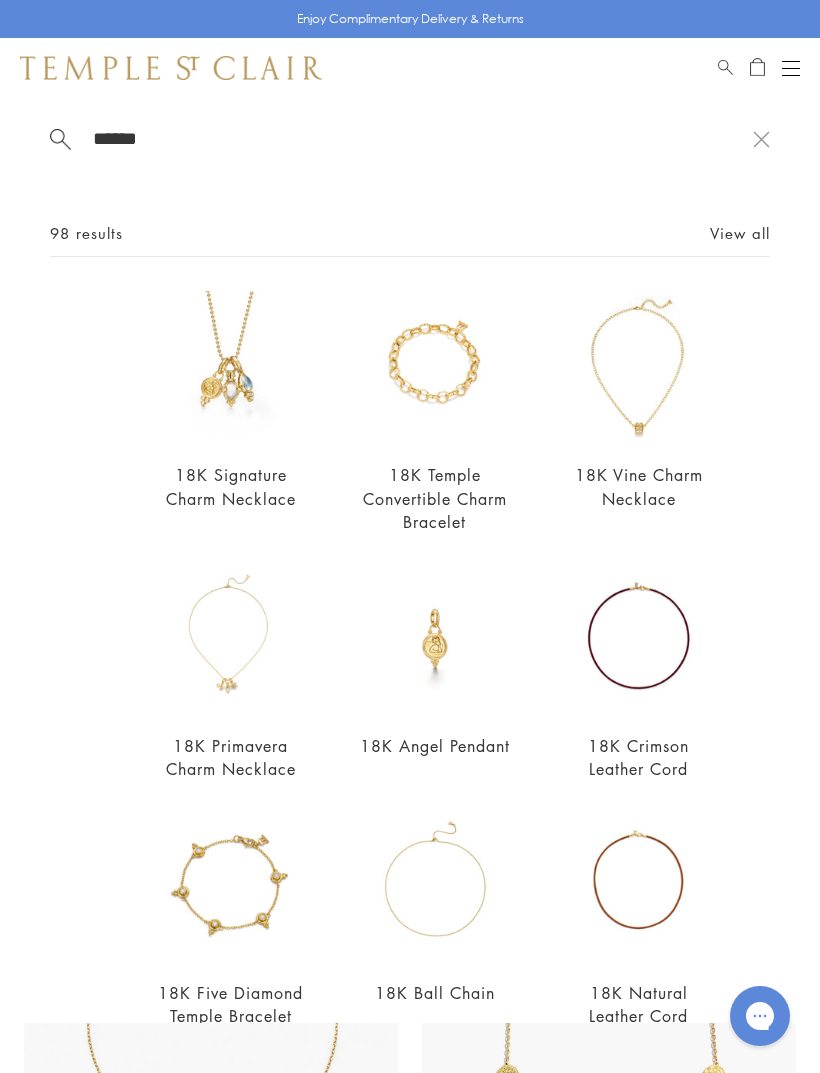 type on "******" 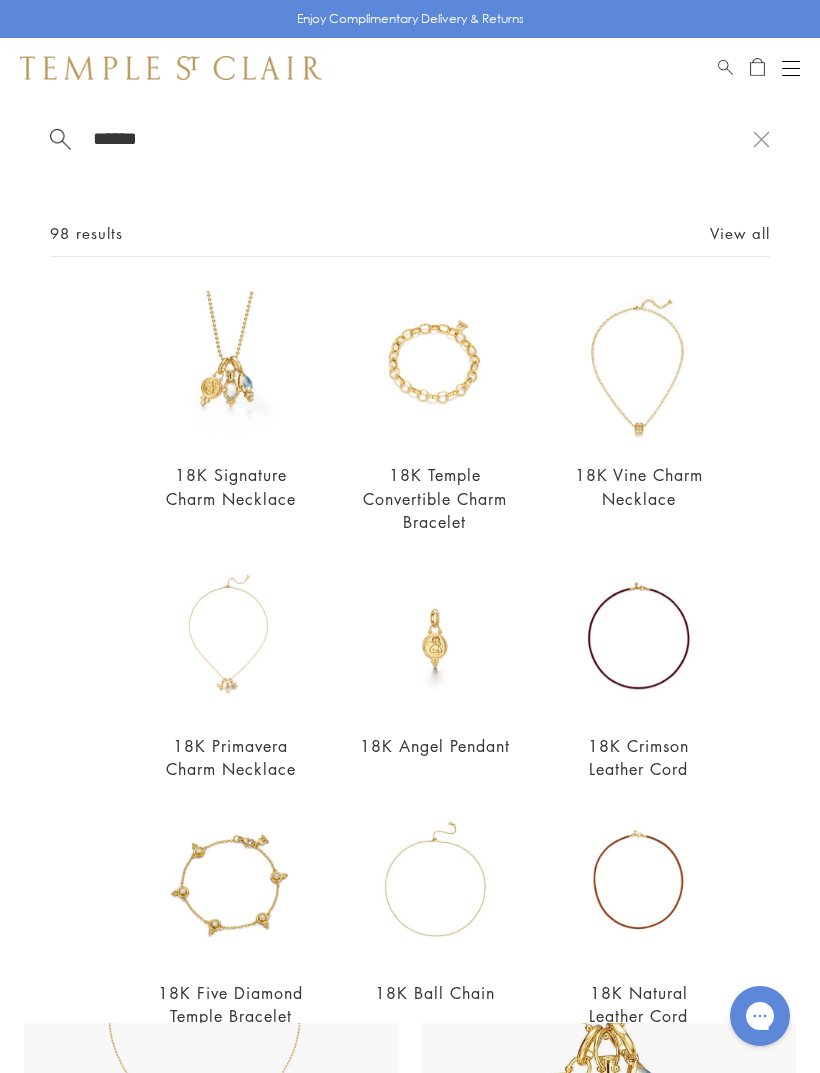 scroll, scrollTop: 0, scrollLeft: 0, axis: both 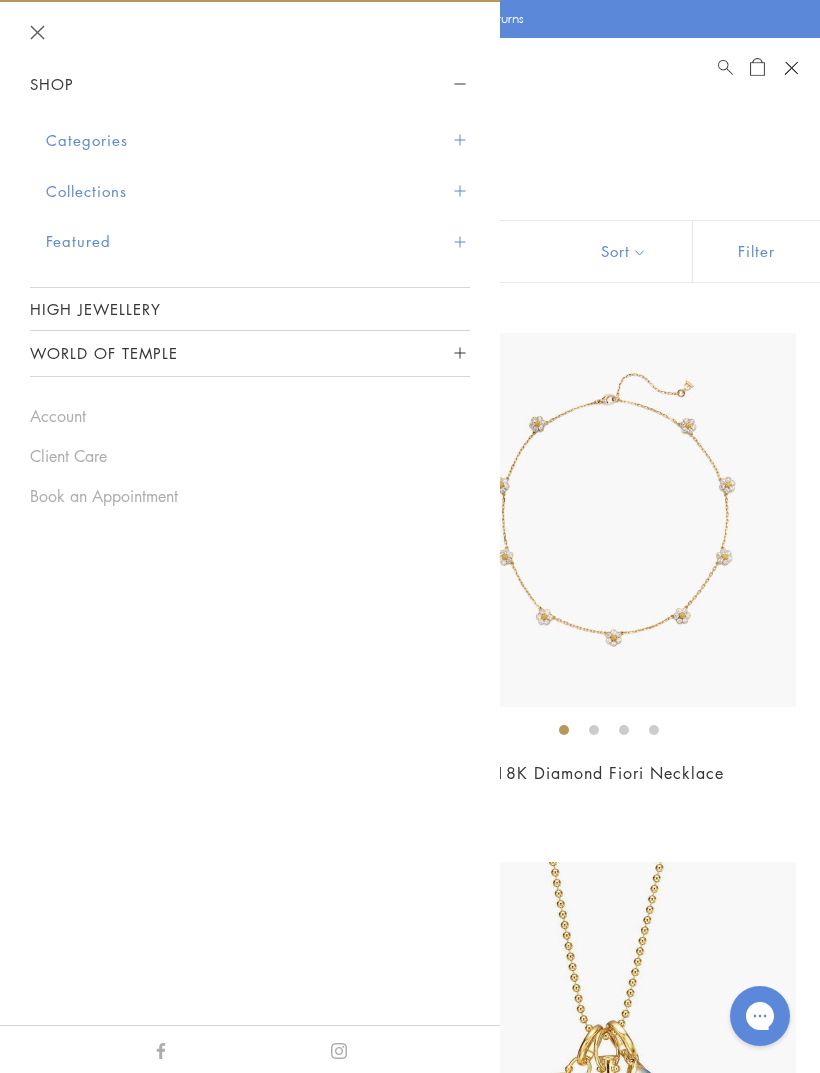 click on "Categories" at bounding box center (258, 140) 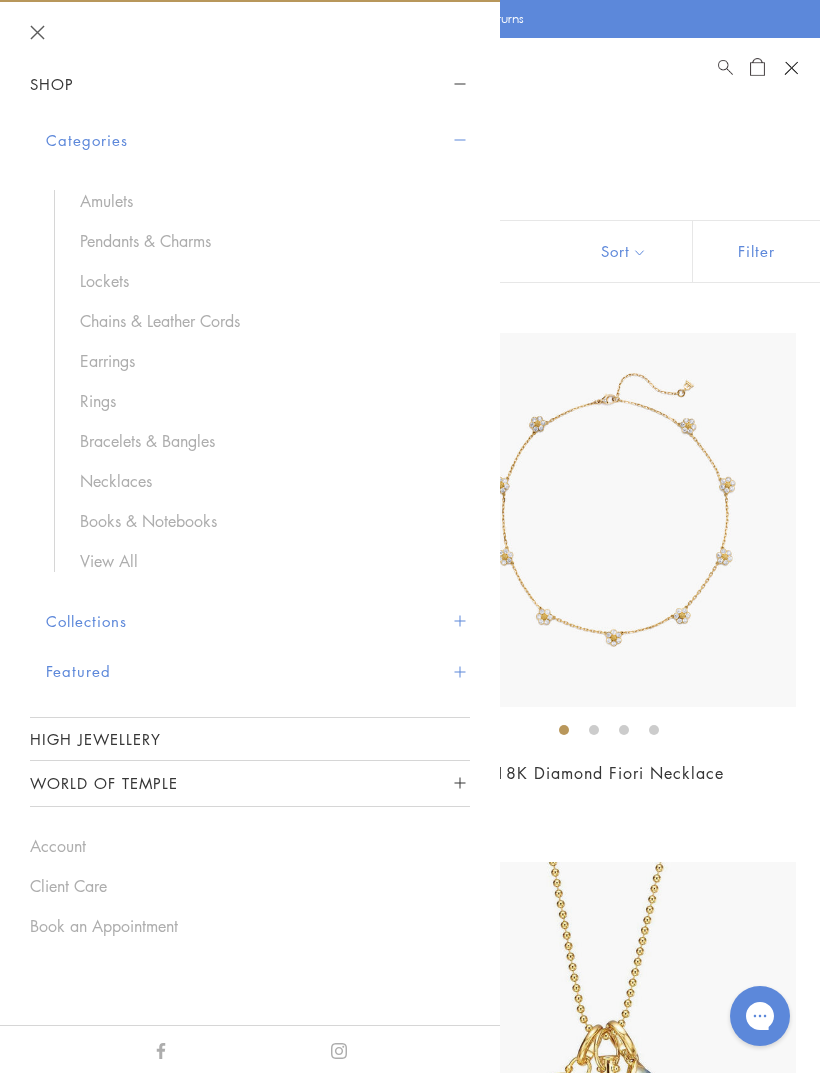 click on "Pendants & Charms" at bounding box center [265, 241] 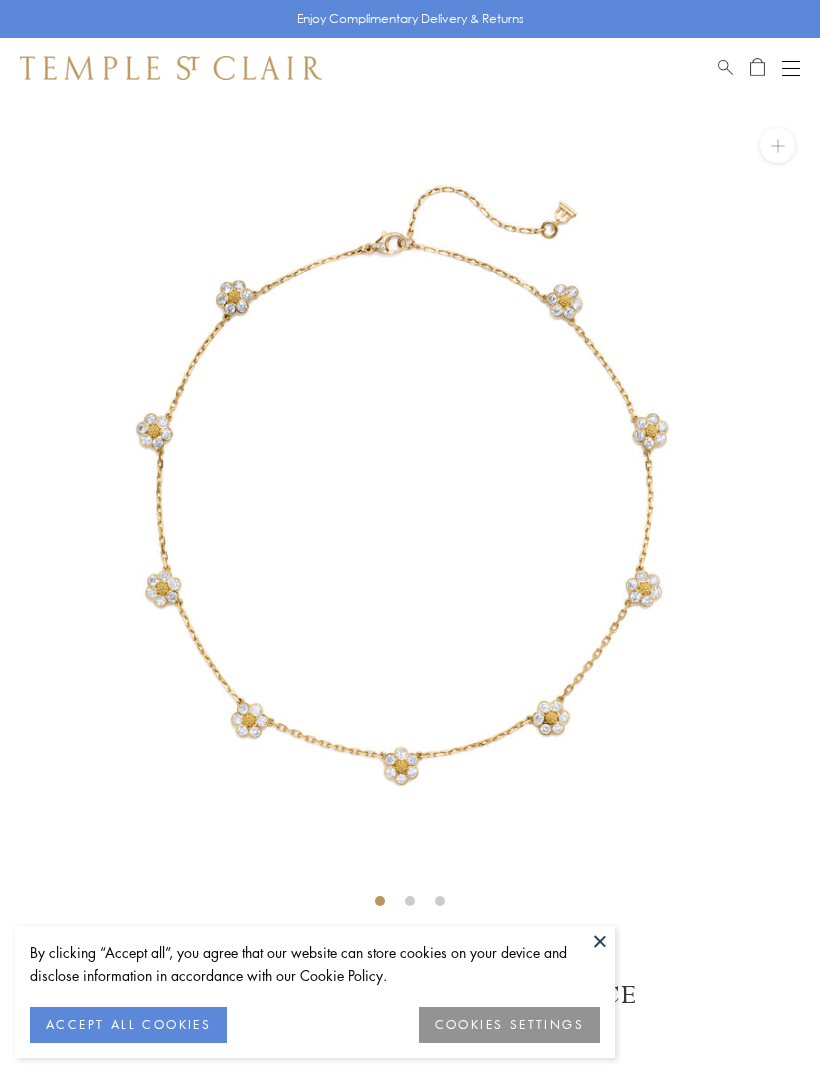 scroll, scrollTop: 0, scrollLeft: 0, axis: both 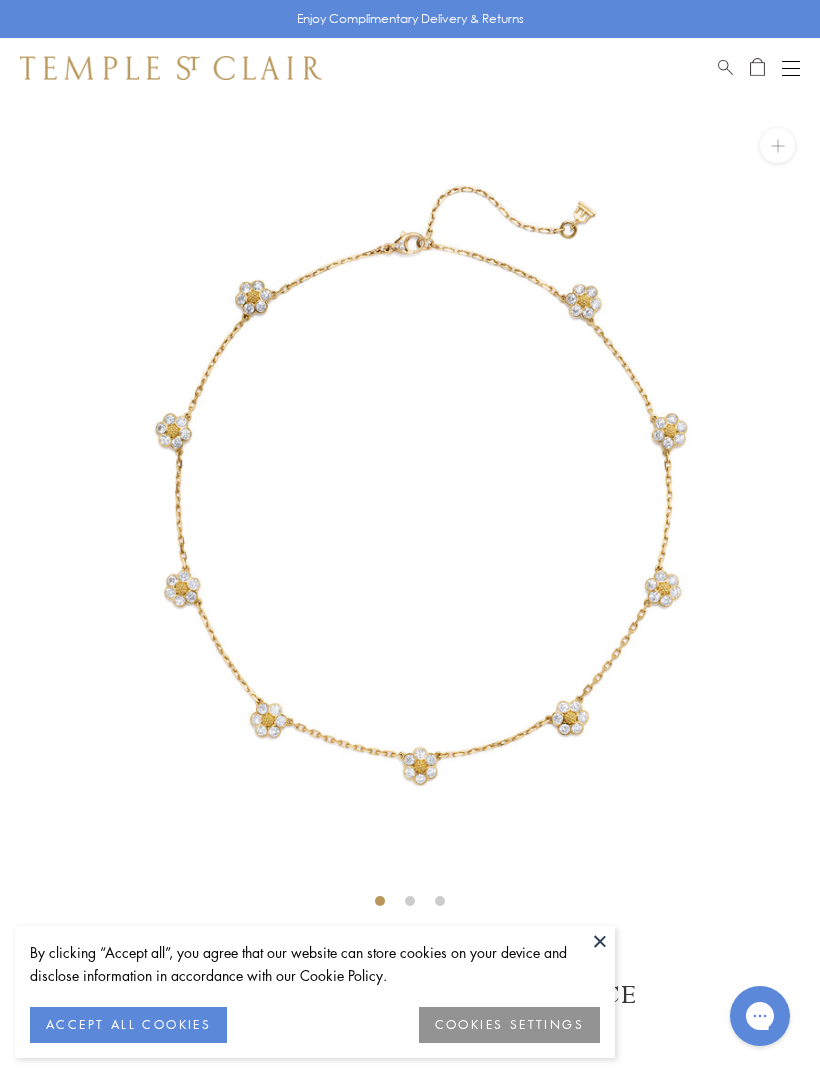 click at bounding box center [600, 941] 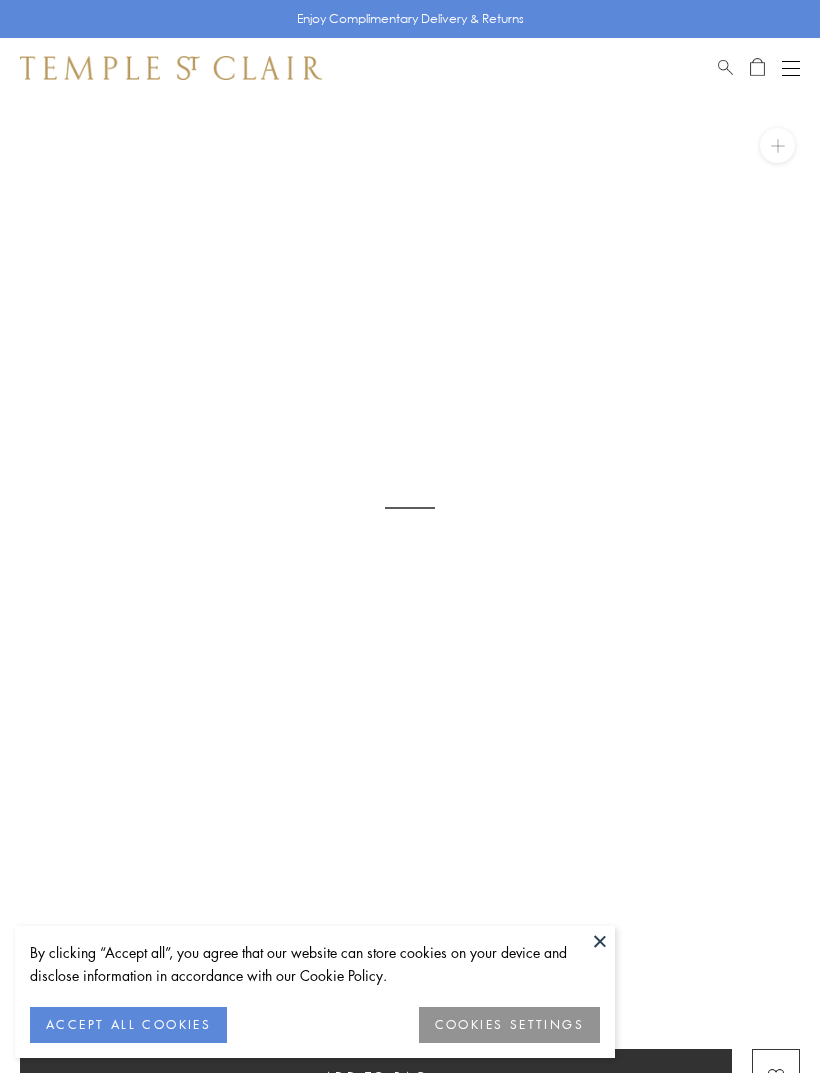 scroll, scrollTop: 0, scrollLeft: 0, axis: both 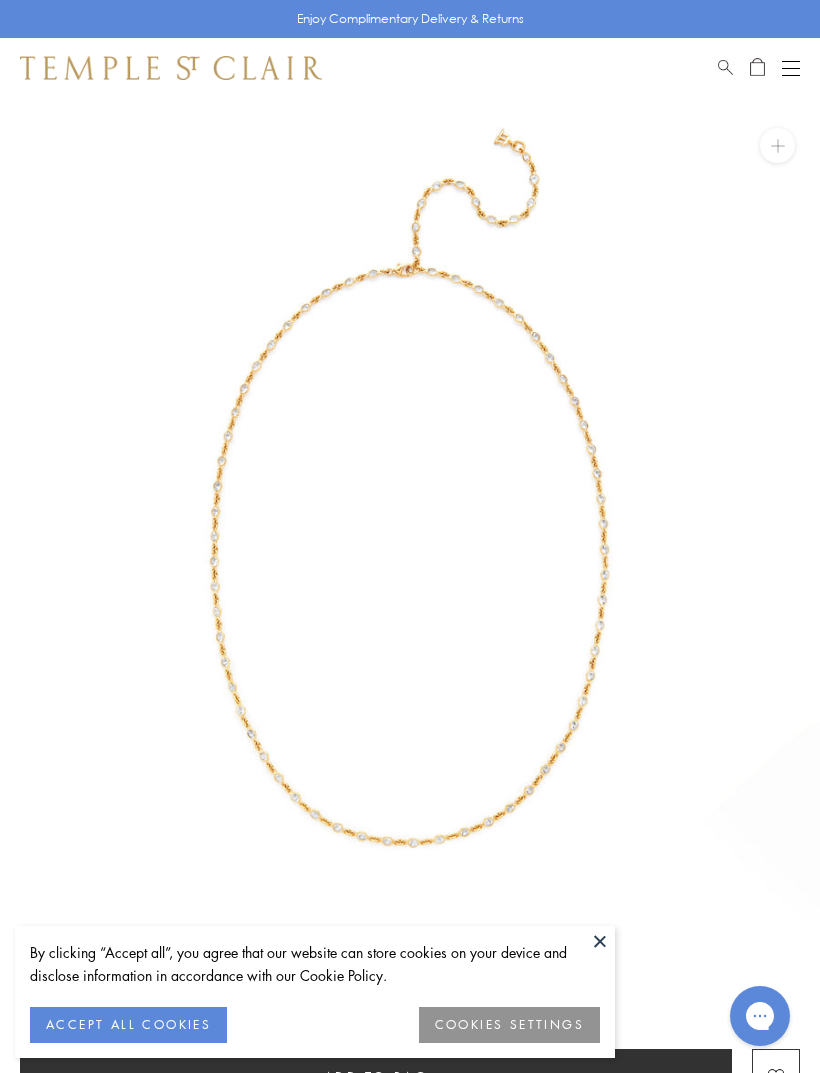 click on "SEE RECOMMENDED CHAIN PAIRINGS
18K White Sapphire Chain
$9,500
The 18K White Sapphire Chain showcases both our unparalleled selection of gemstones and our expert goldwork. This remarkable piece can be worn on its own as a luminous necklace, or can be a home for your favorite pendants. With an adjustable length from 20" to 24", the 18K White Sapphire Chain is as versatile as it is beautiful.
Add to bag" at bounding box center (410, 779) 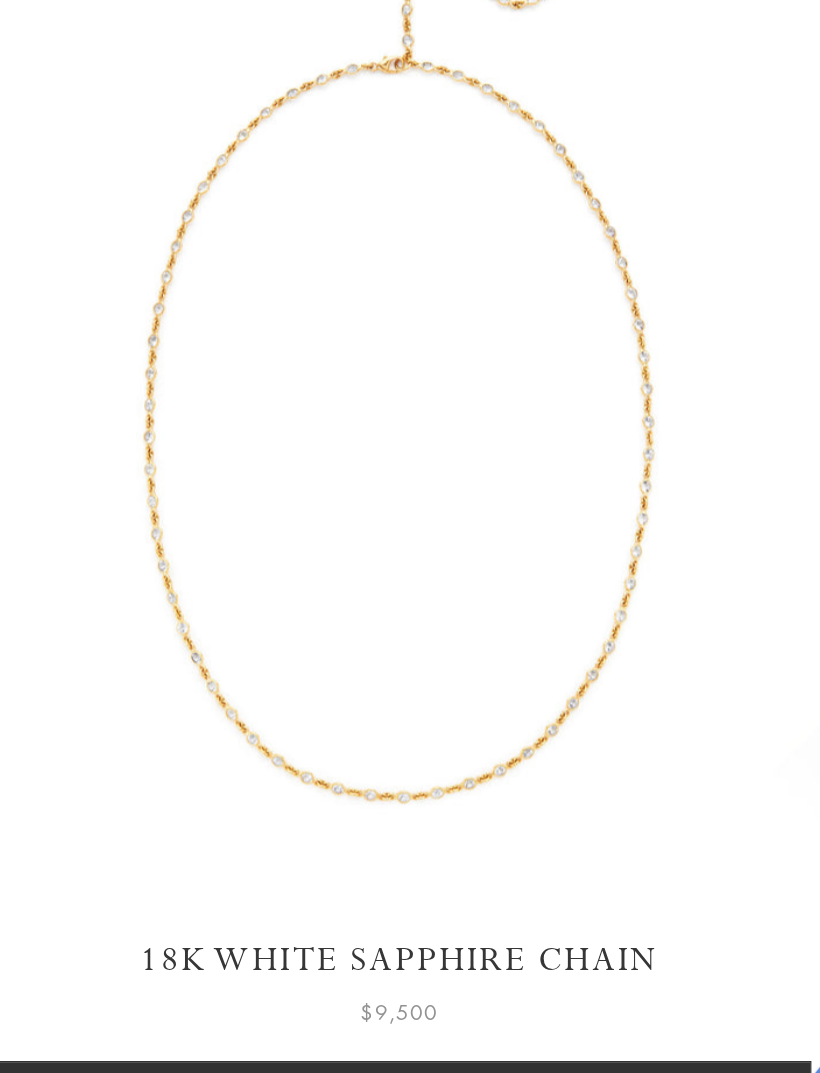 scroll, scrollTop: 14, scrollLeft: 0, axis: vertical 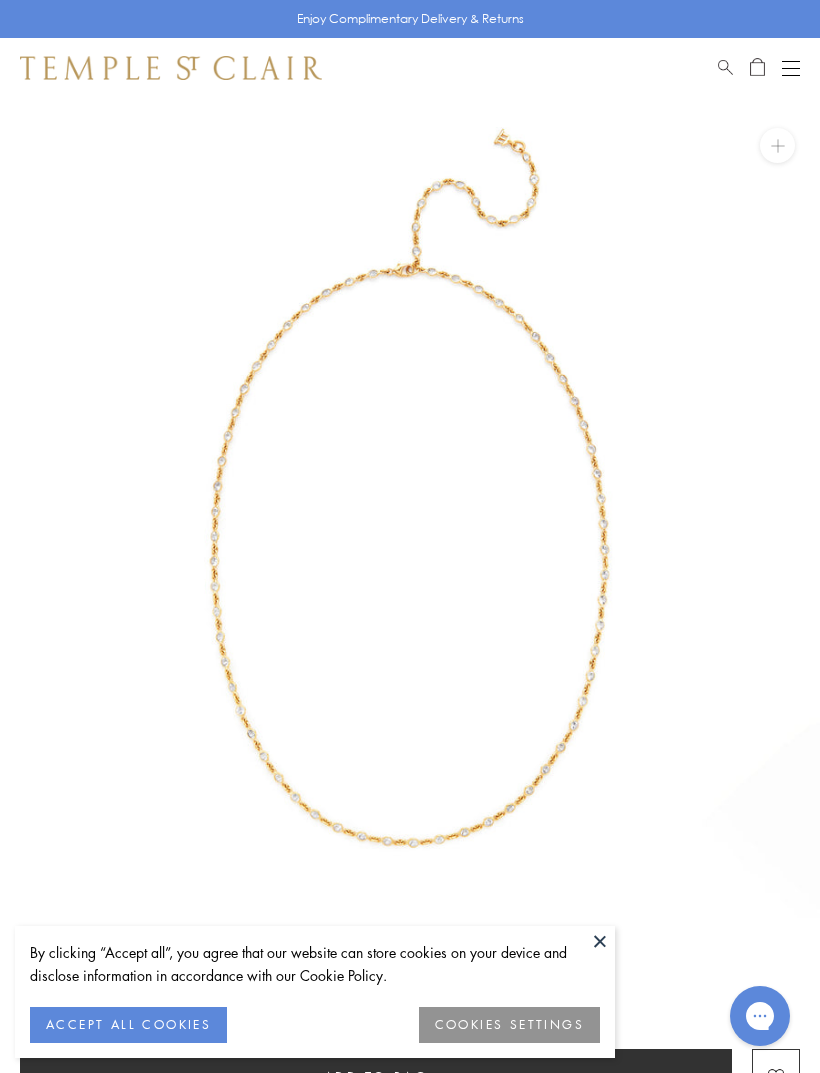 click at bounding box center [600, 941] 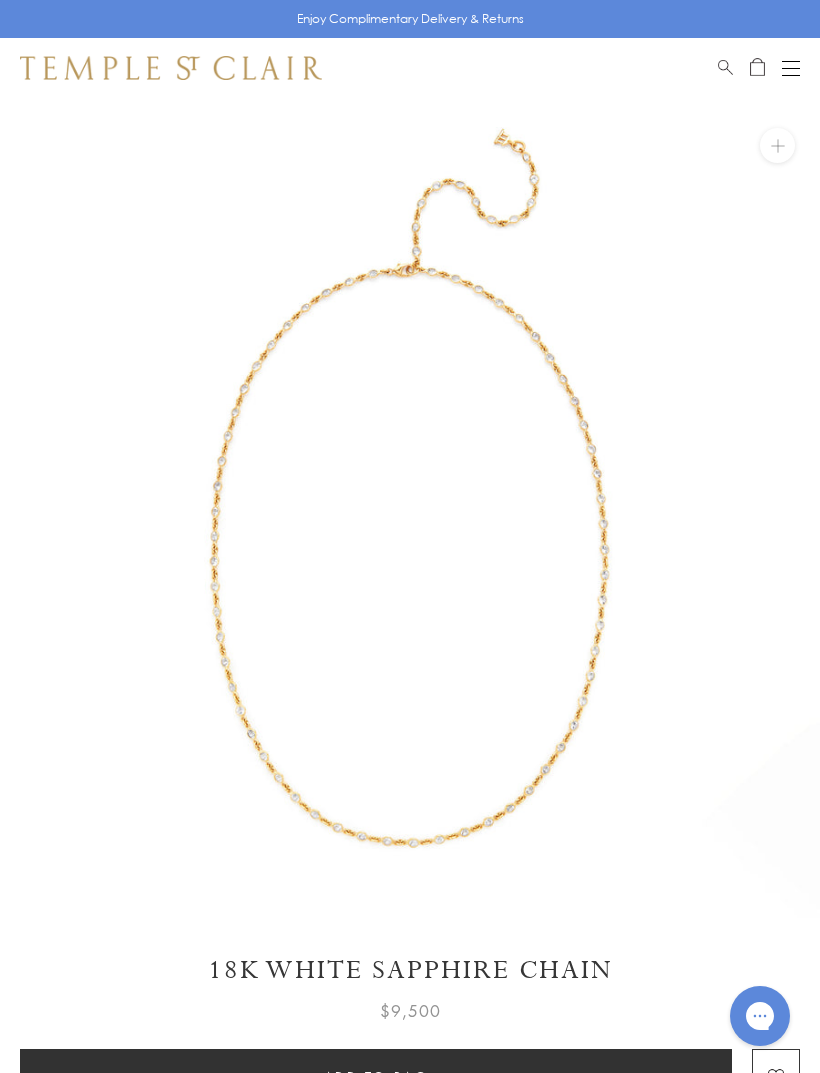 click at bounding box center [725, 64] 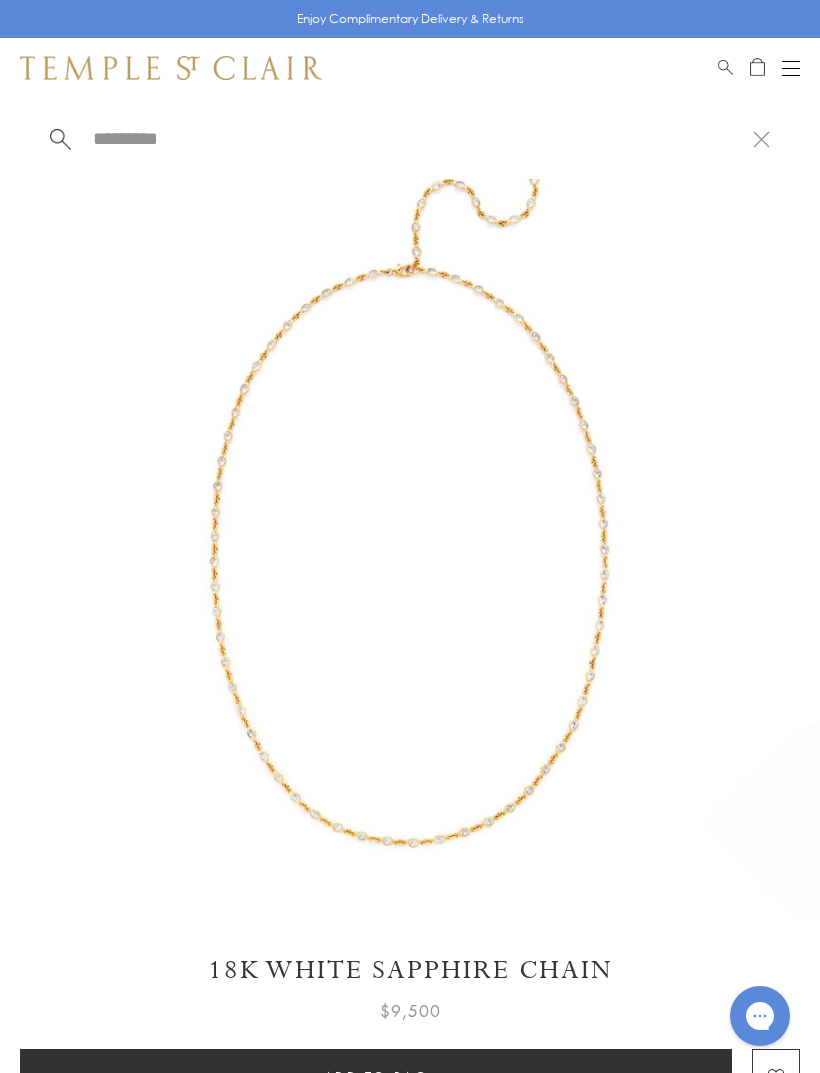 click at bounding box center (422, 138) 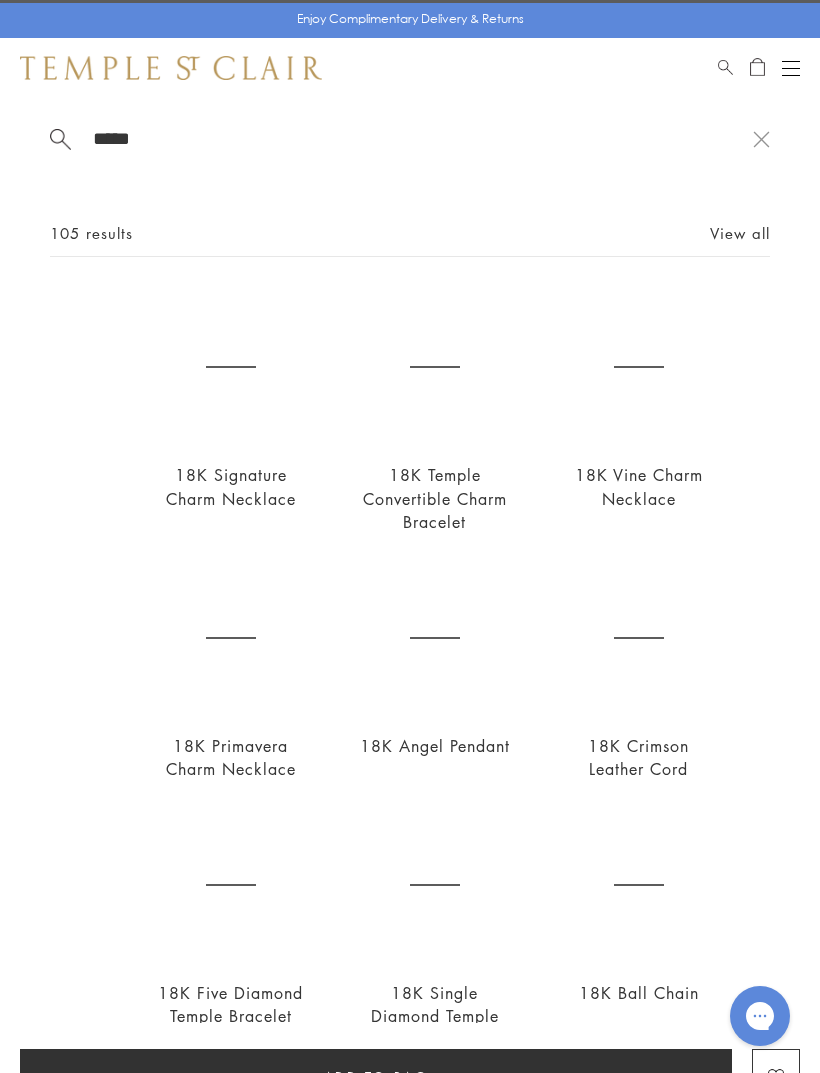 type on "******" 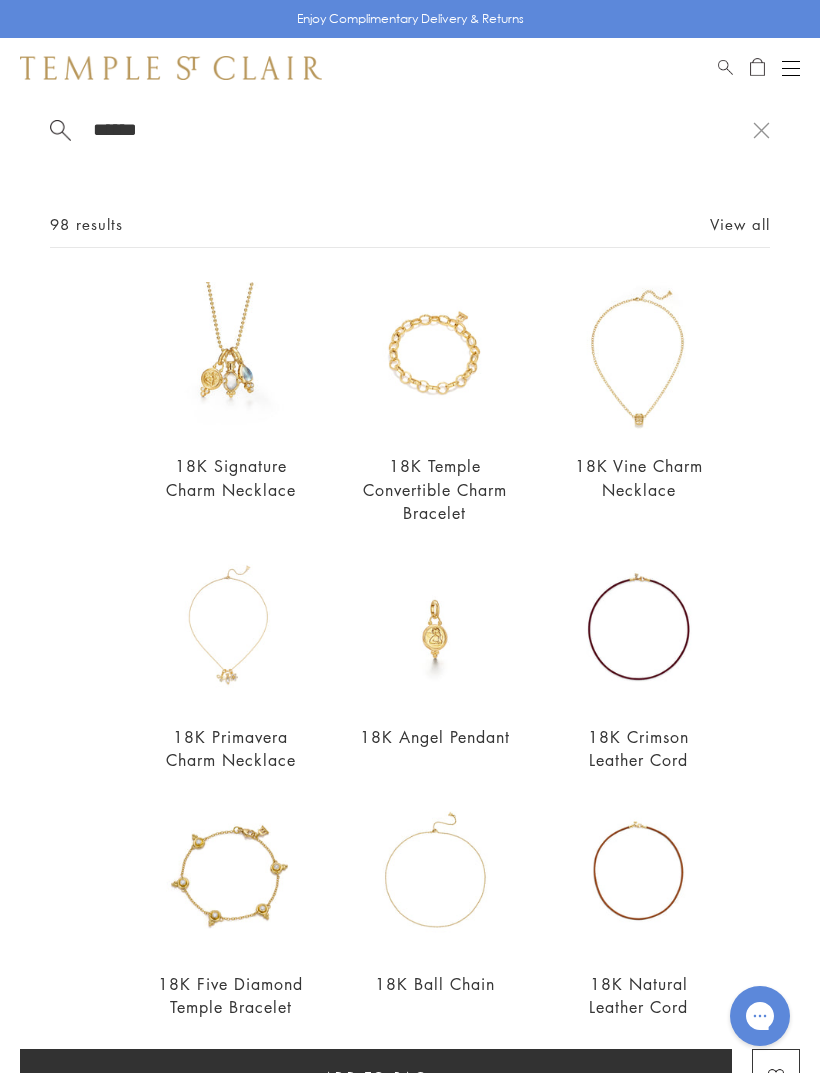 scroll, scrollTop: 5, scrollLeft: 0, axis: vertical 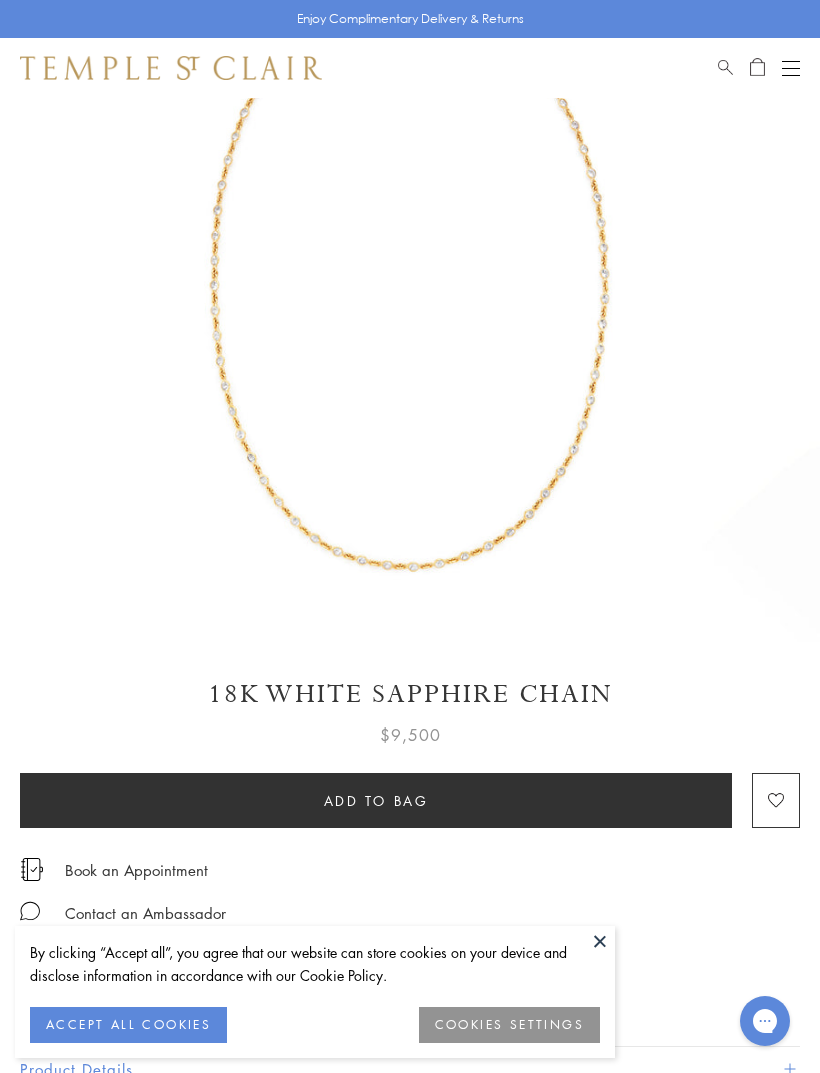click on "Shop Shop
Categories Amulets   Pendants & Charms   Lockets   Chains & Leather Cords   Earrings   Rings   Bracelets & Bangles   Necklaces   Books & Notebooks   View All   Collections Rock Crystal Amulet   Angels   Color Theory   Celestial   Tree of Life   Royal Blue Moonstone   Zodiac   Featured Travel Jewels   New Arrivals   S25 Fiori Collection   Our Exclusive Jewels   Jewels to Personalize   Limited Edition Jewels   Sassini Rings   Temple Classics   Temple St. Clair x Big Life Foundation    Curated for you
Temple Convertible Charm Bracelet Shop Now" at bounding box center (410, 68) 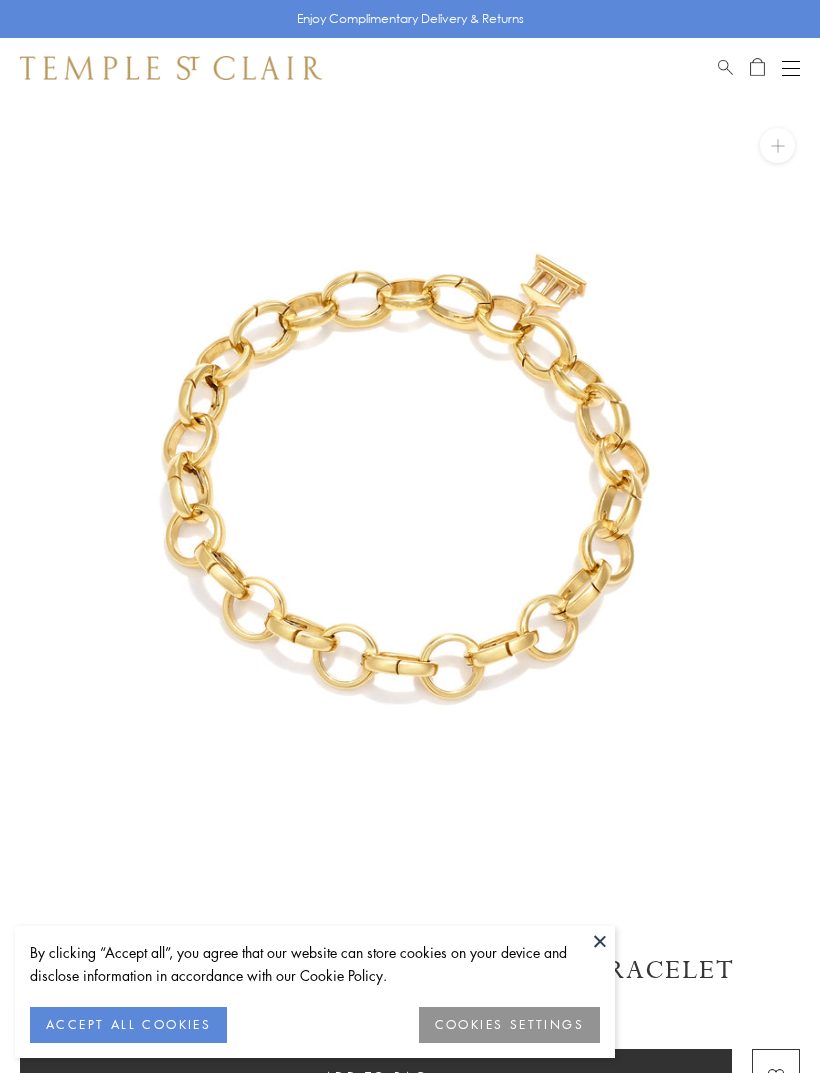 scroll, scrollTop: 0, scrollLeft: 0, axis: both 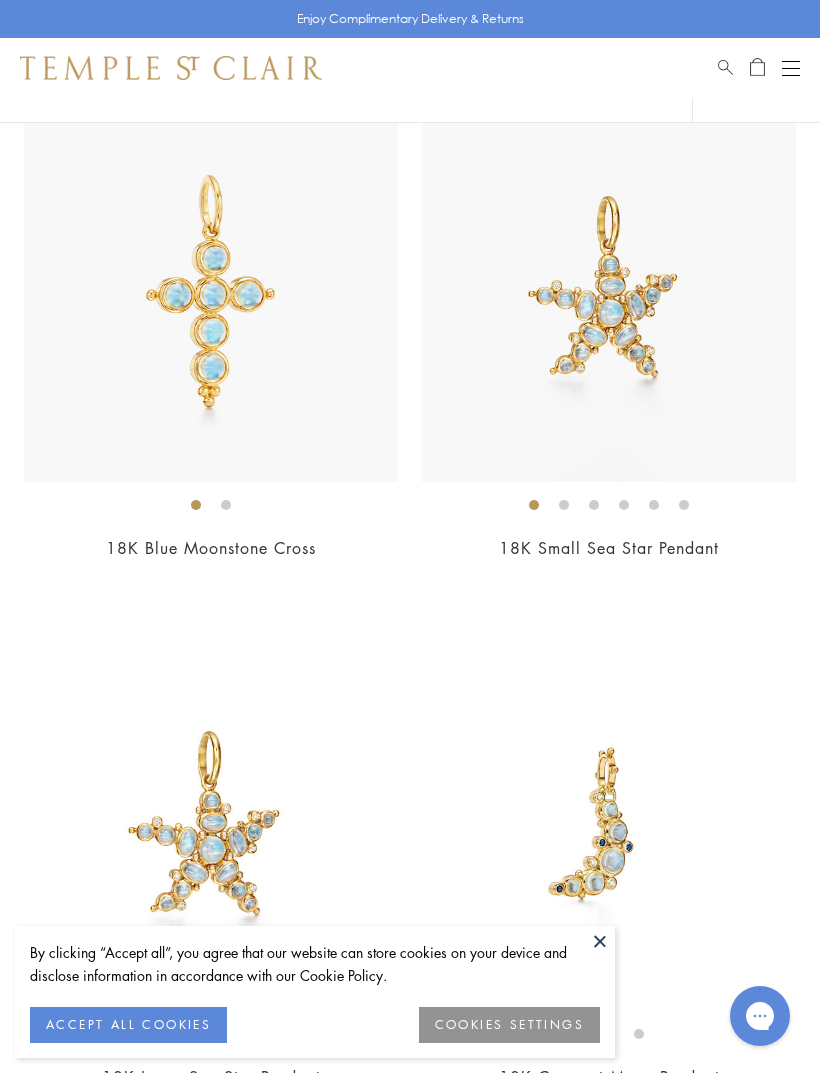 click at bounding box center (609, 824) 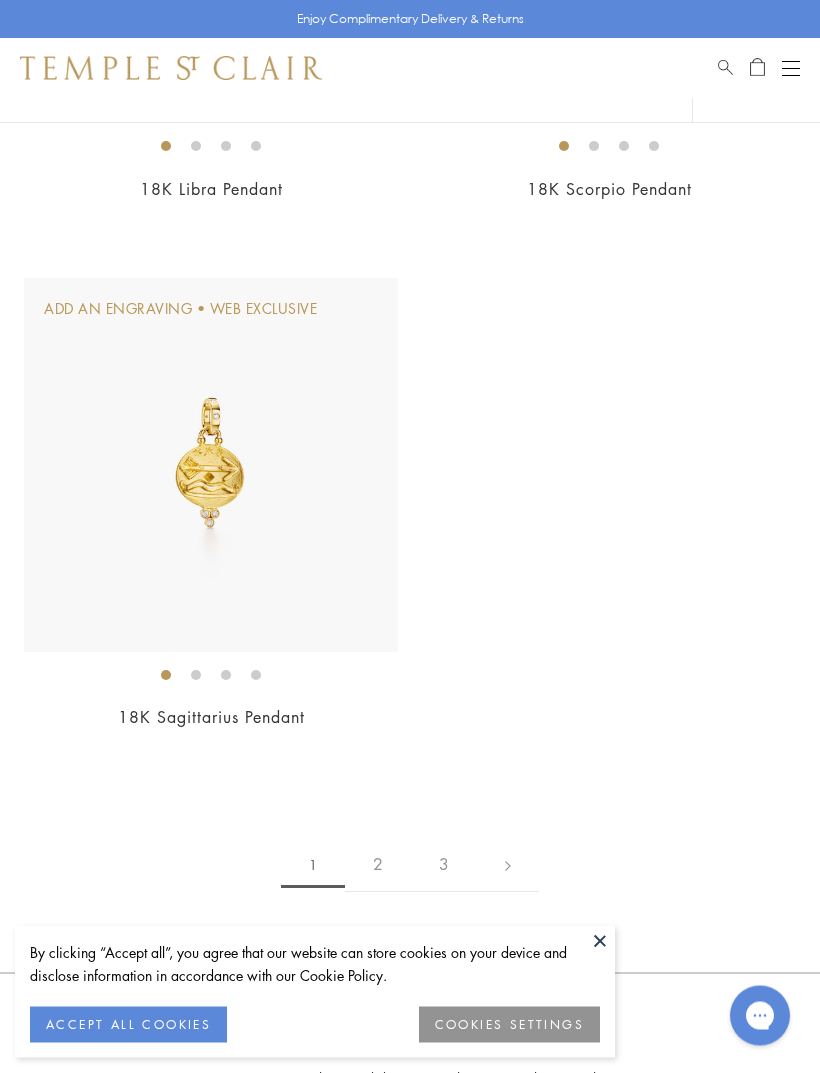 scroll, scrollTop: 17524, scrollLeft: 0, axis: vertical 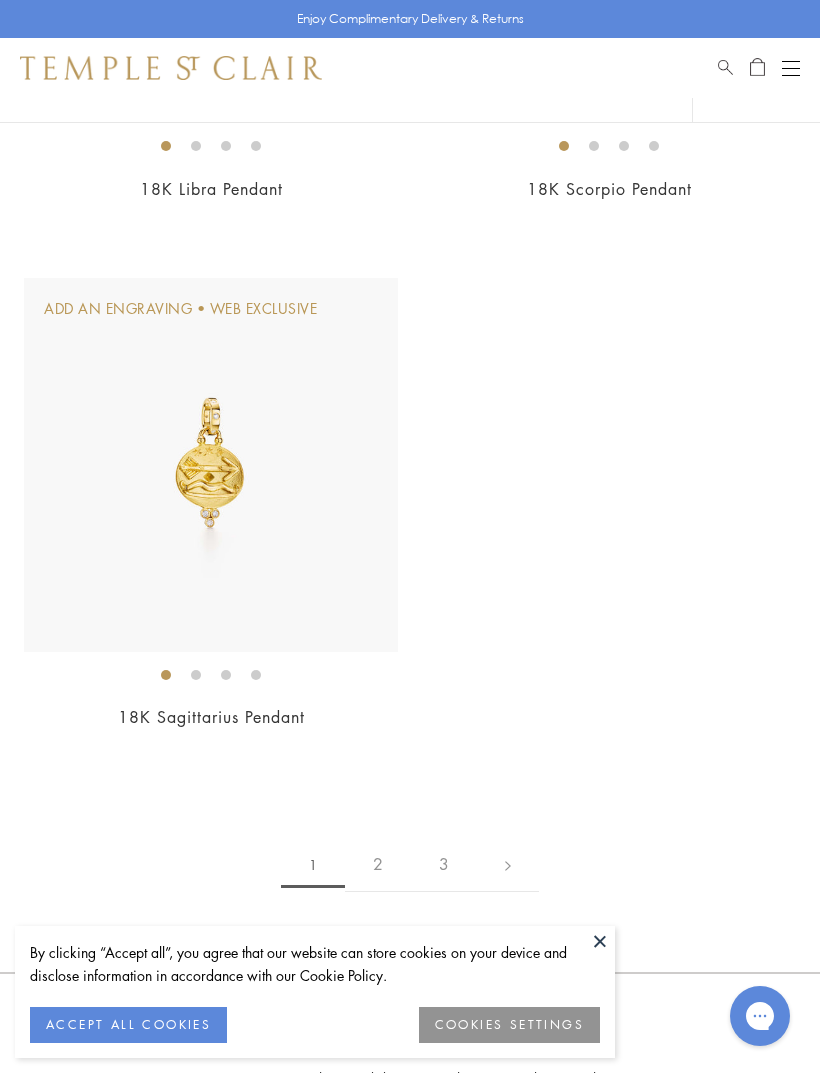 click on "2" at bounding box center [378, 864] 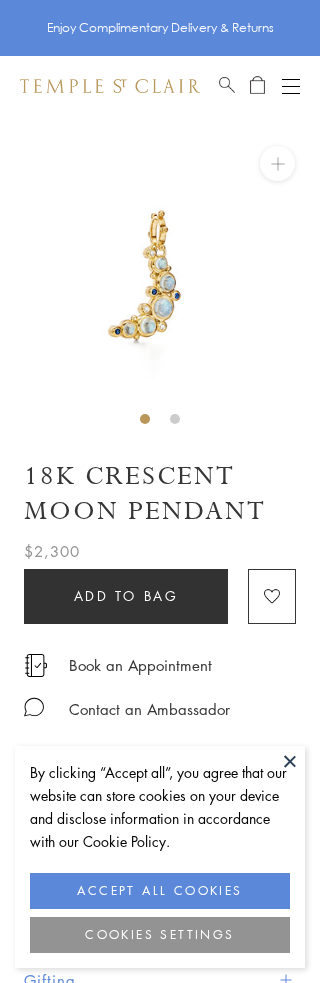 scroll, scrollTop: 0, scrollLeft: 0, axis: both 